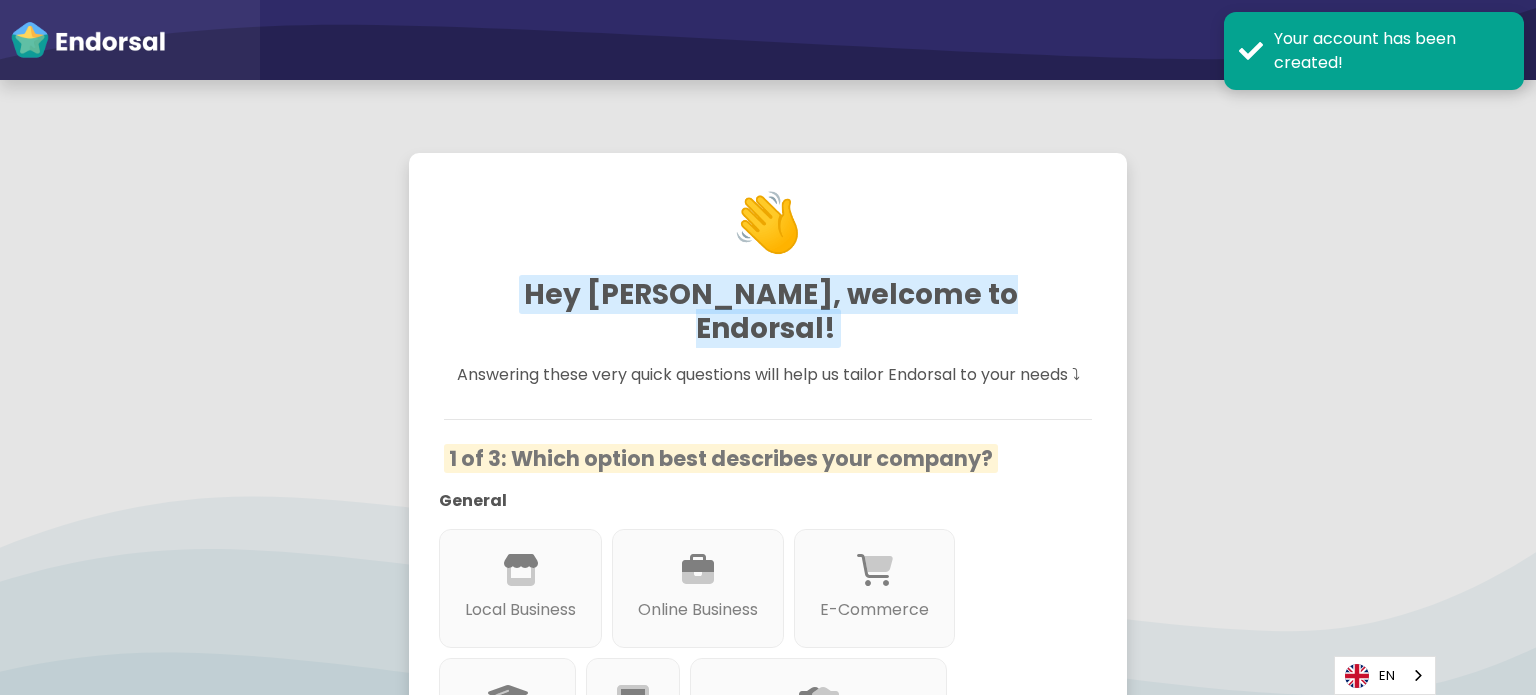 scroll, scrollTop: 0, scrollLeft: 0, axis: both 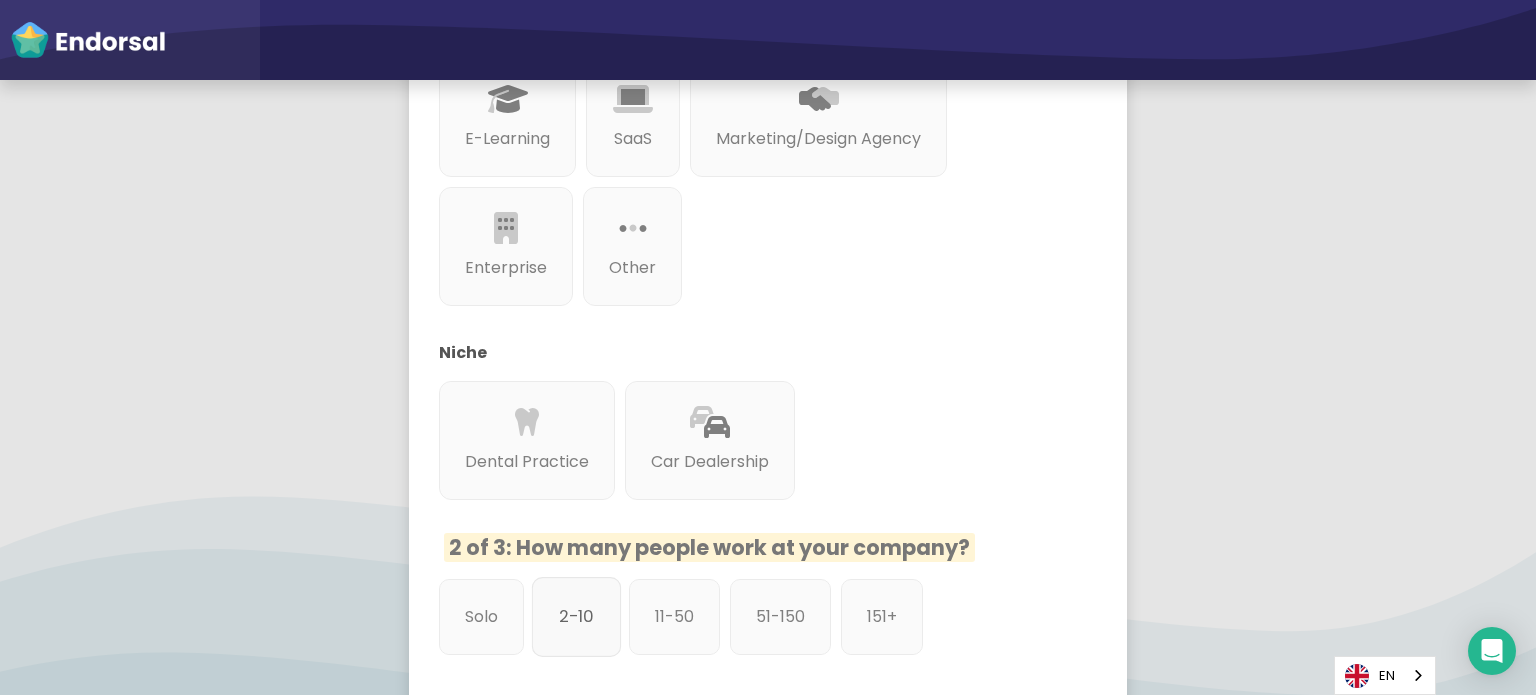 click on "2-10" 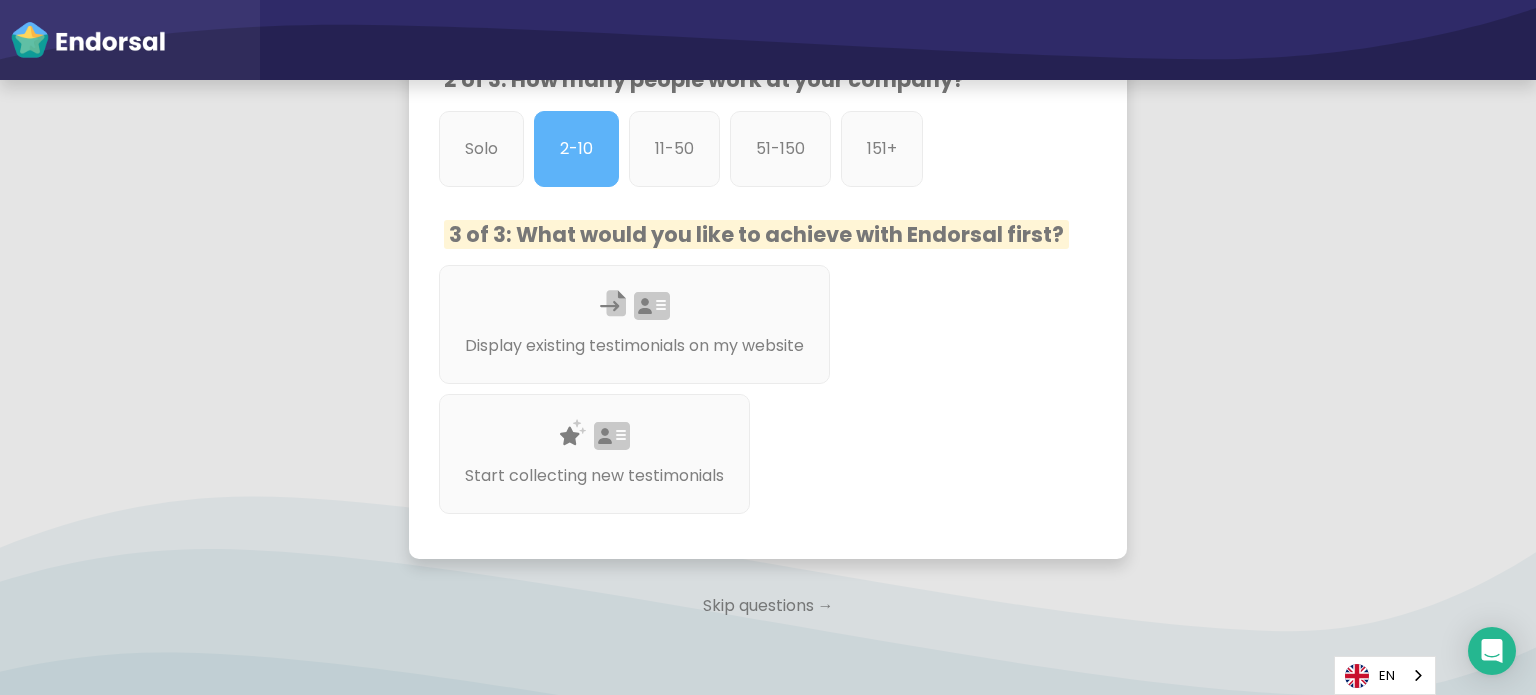 scroll, scrollTop: 1132, scrollLeft: 0, axis: vertical 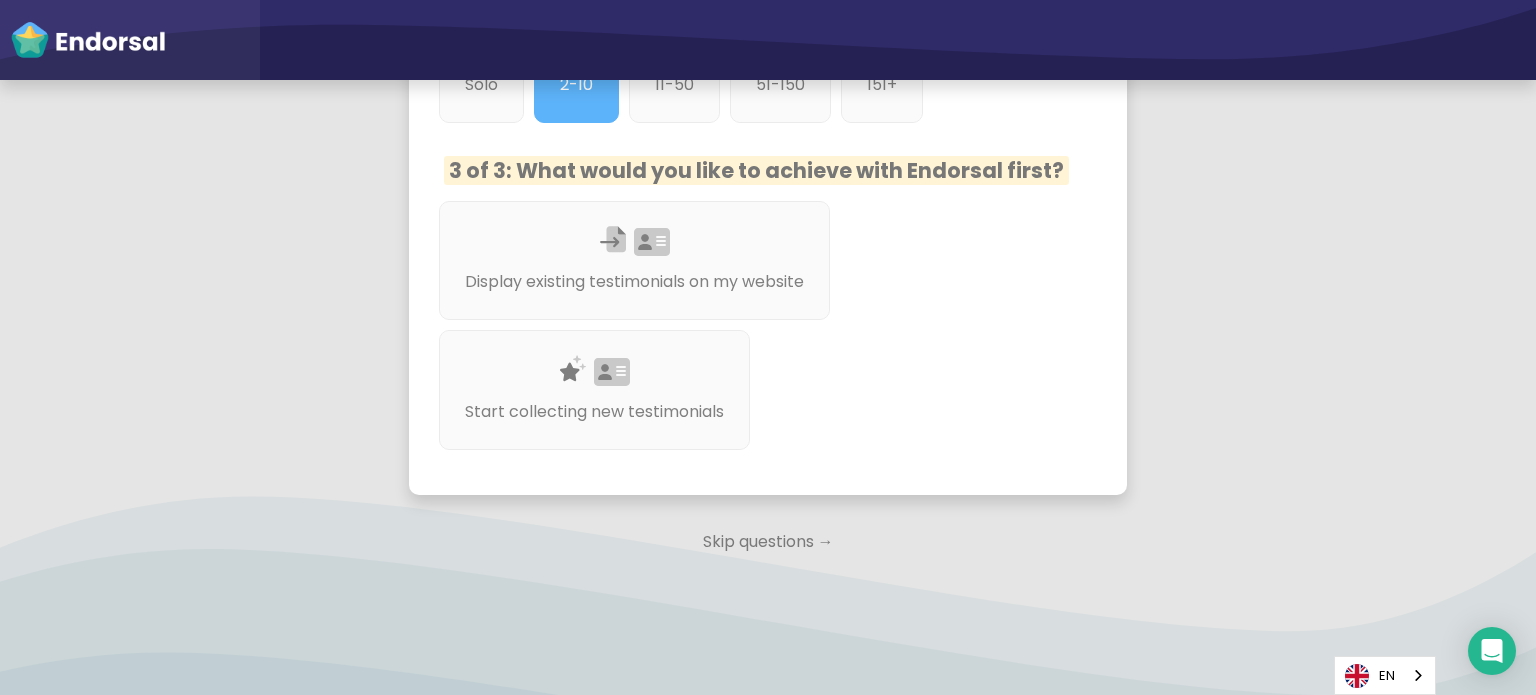 click on "Skip questions →" 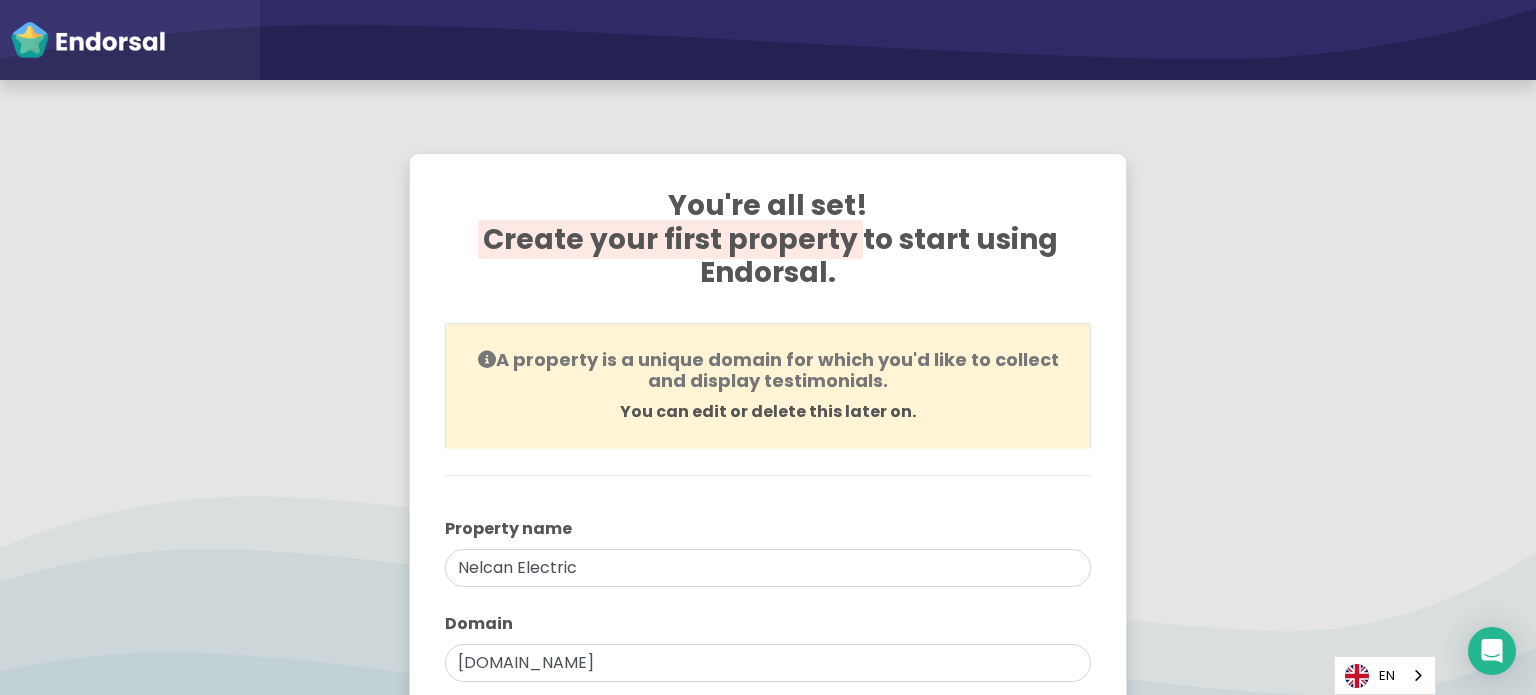 scroll, scrollTop: 300, scrollLeft: 0, axis: vertical 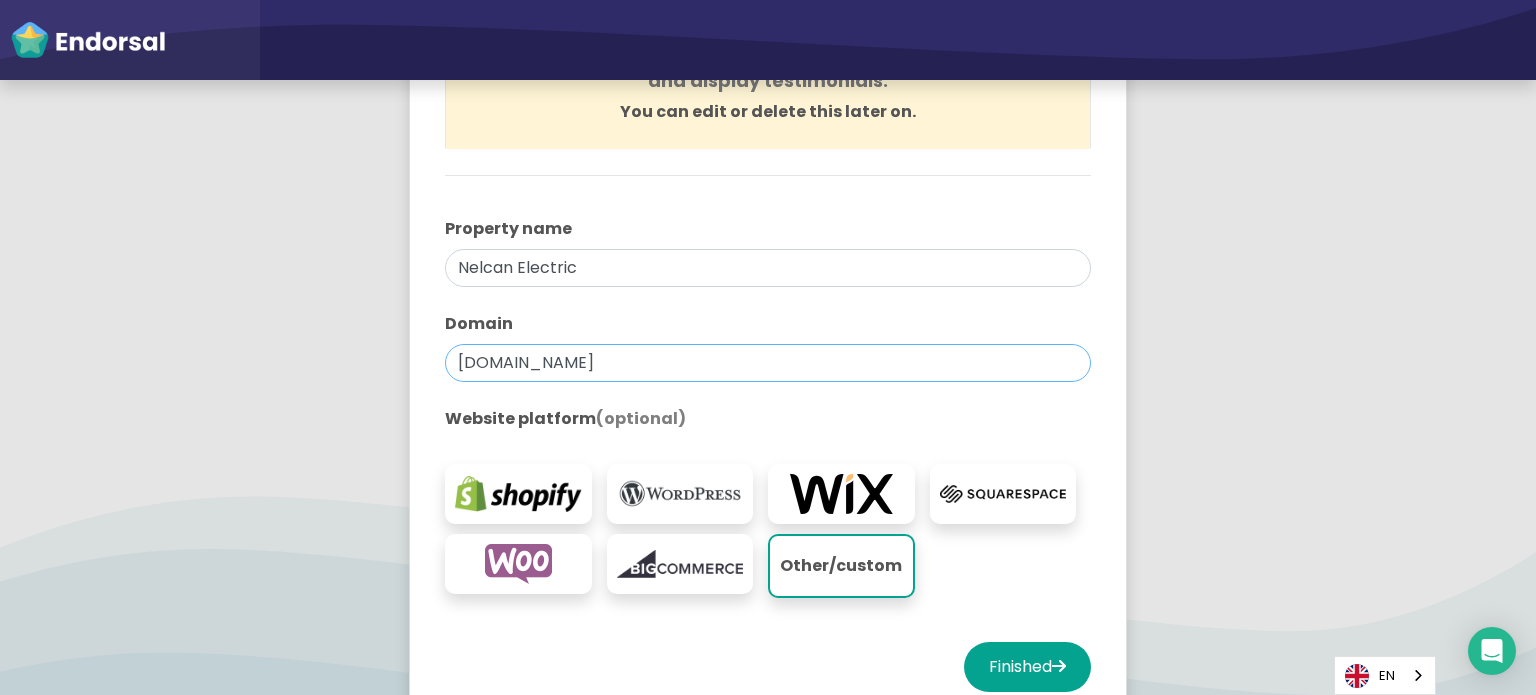 click on "[DOMAIN_NAME]" 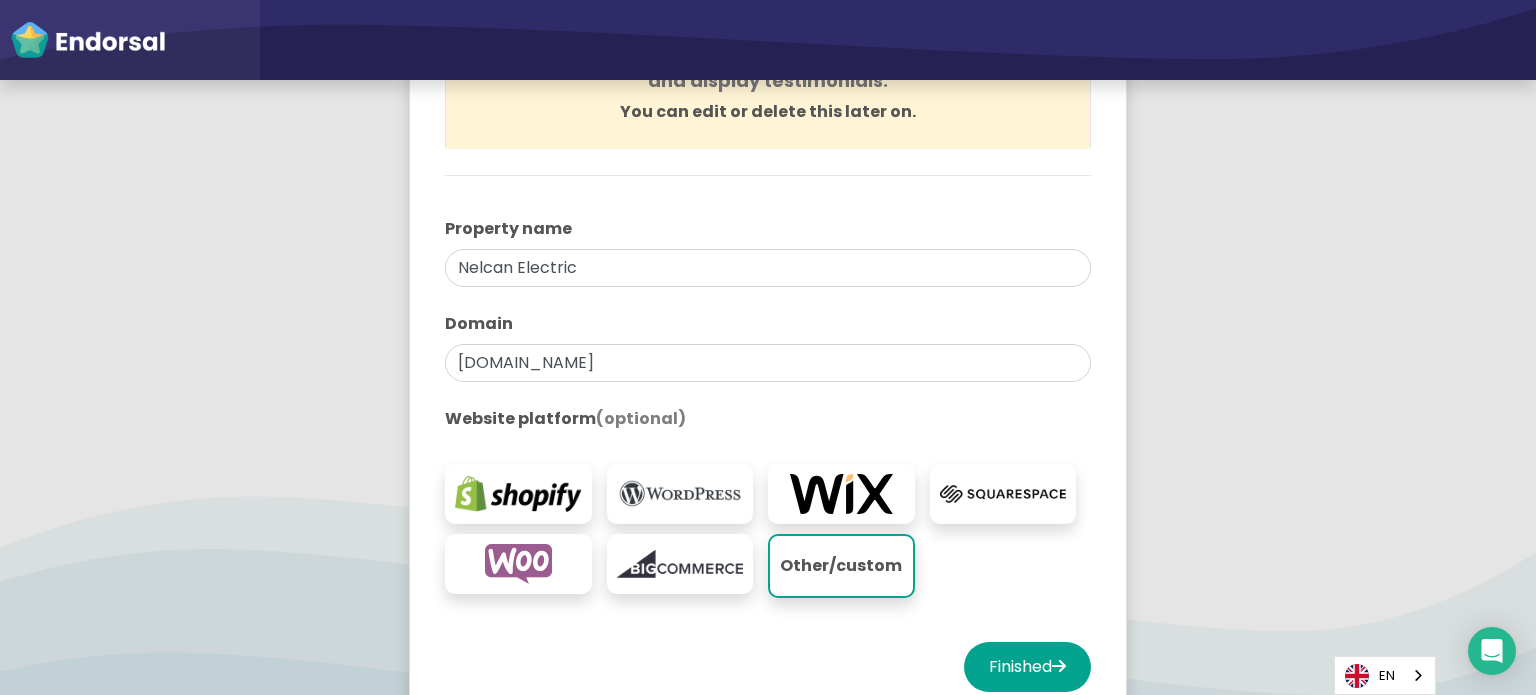 click 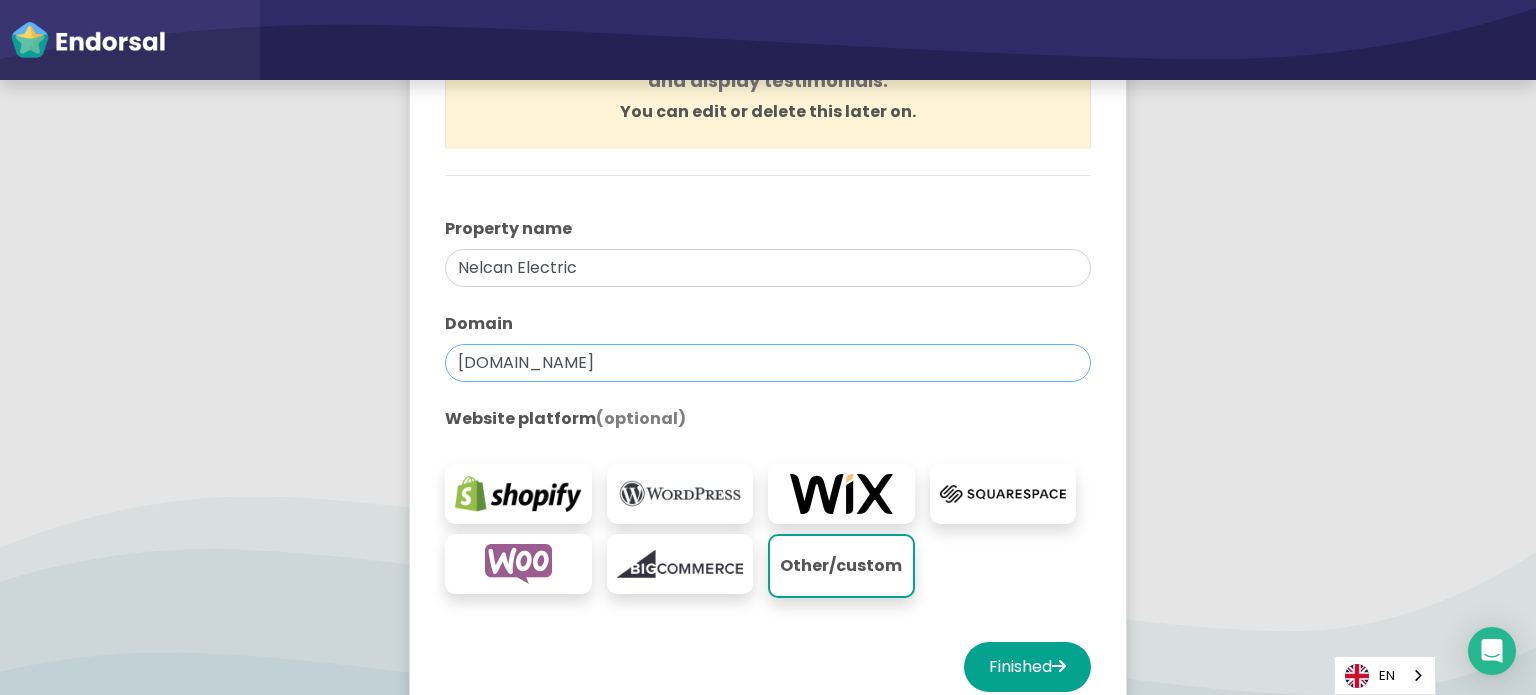 click on "[DOMAIN_NAME]" 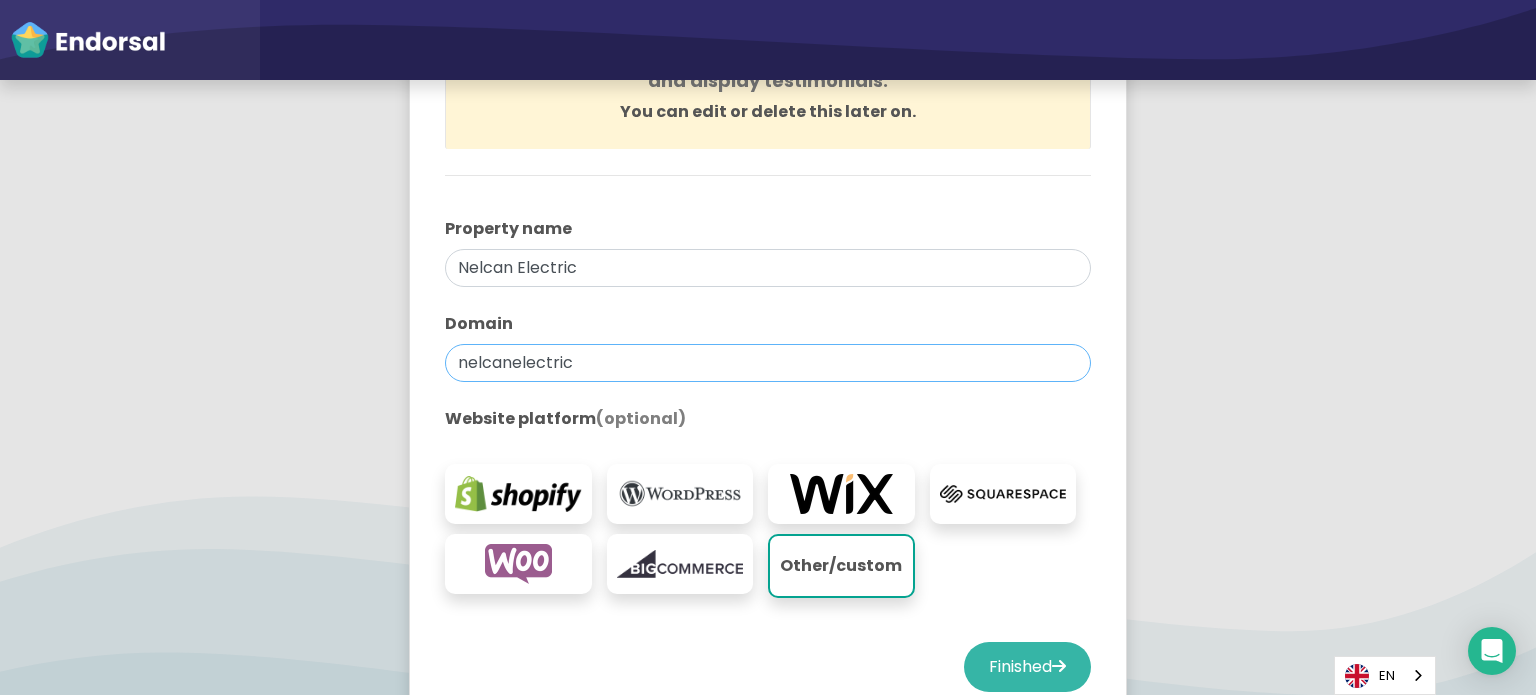 type on "nelcanelectric" 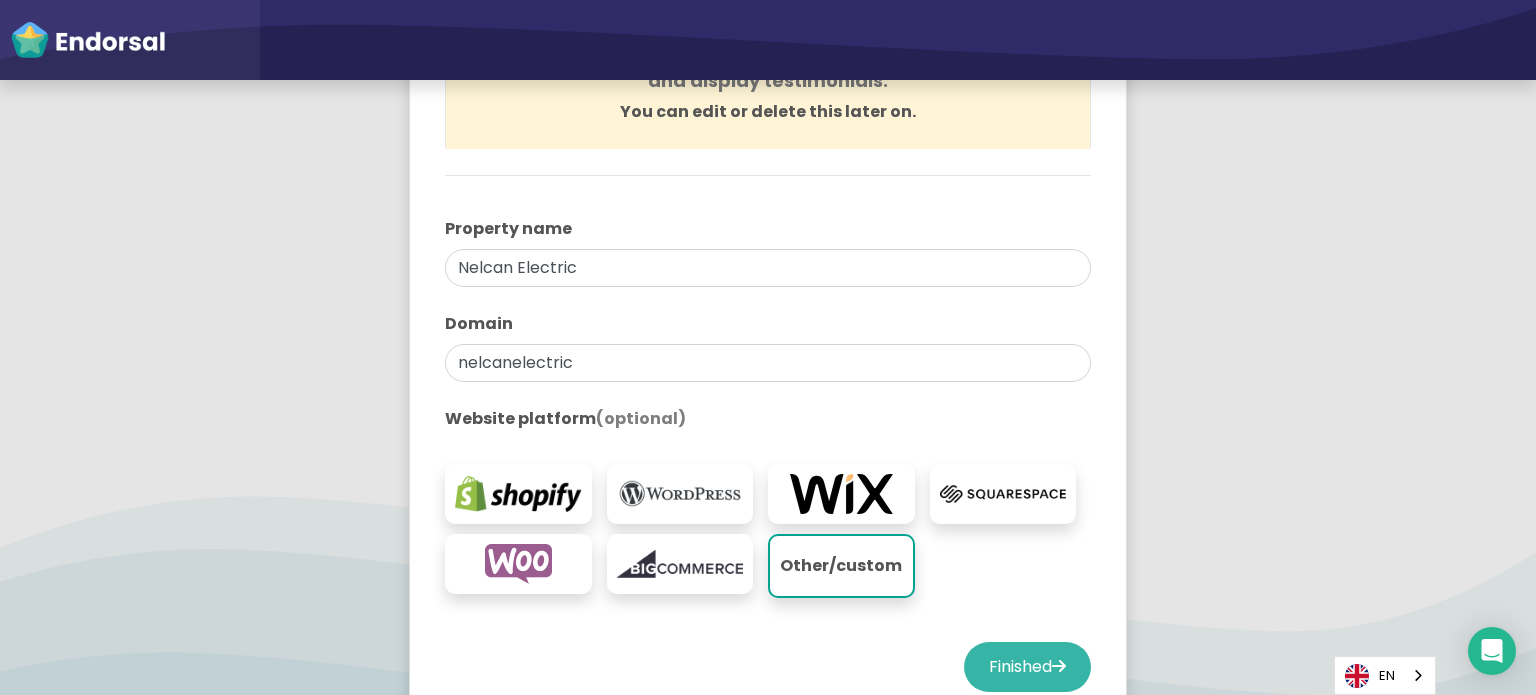 click on "Finished" 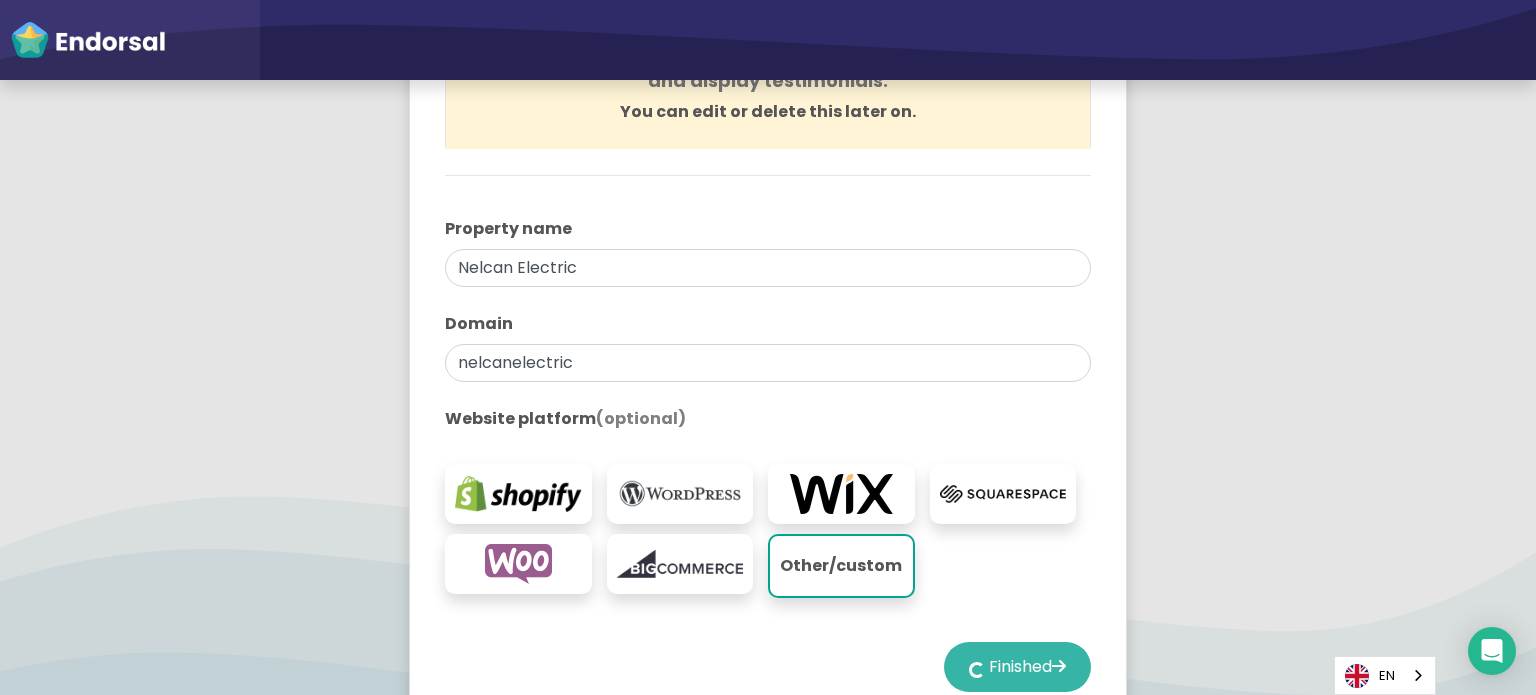 select on "14" 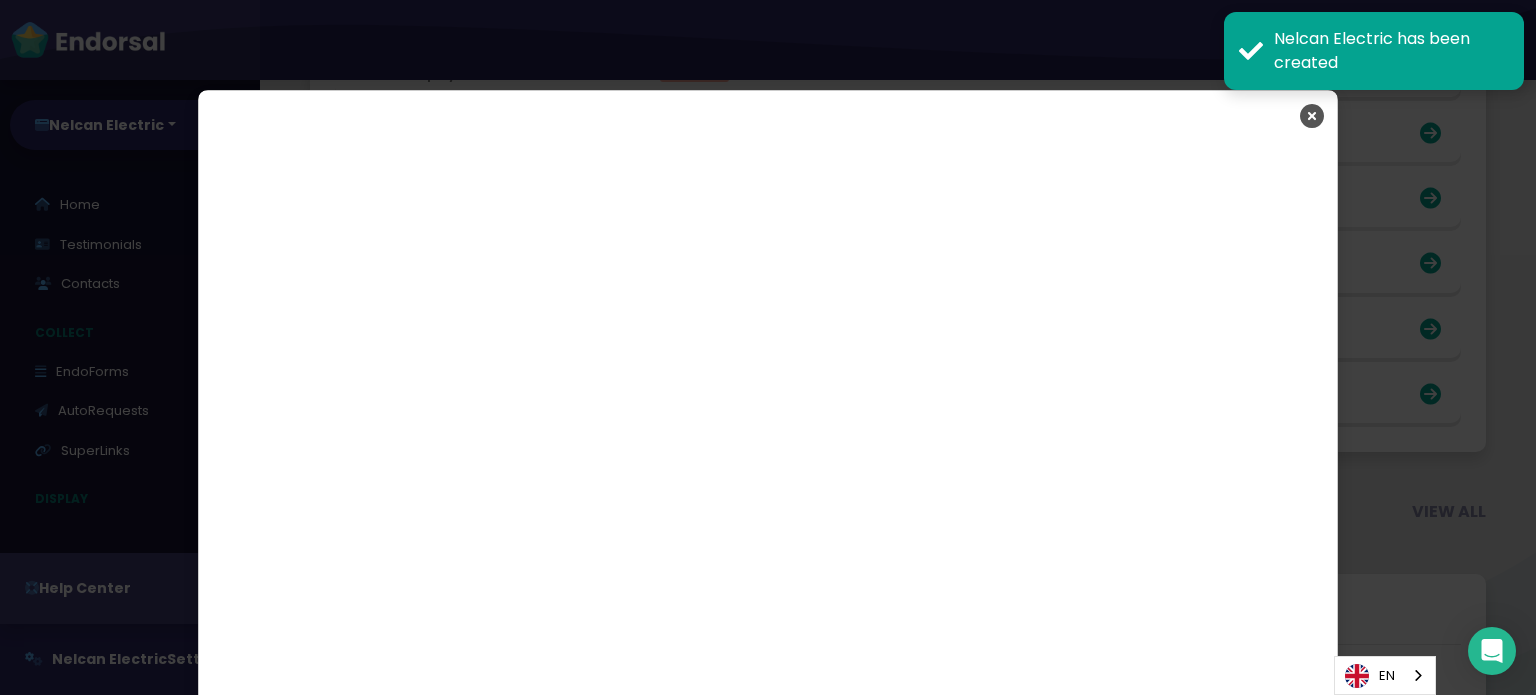scroll, scrollTop: 3069, scrollLeft: 0, axis: vertical 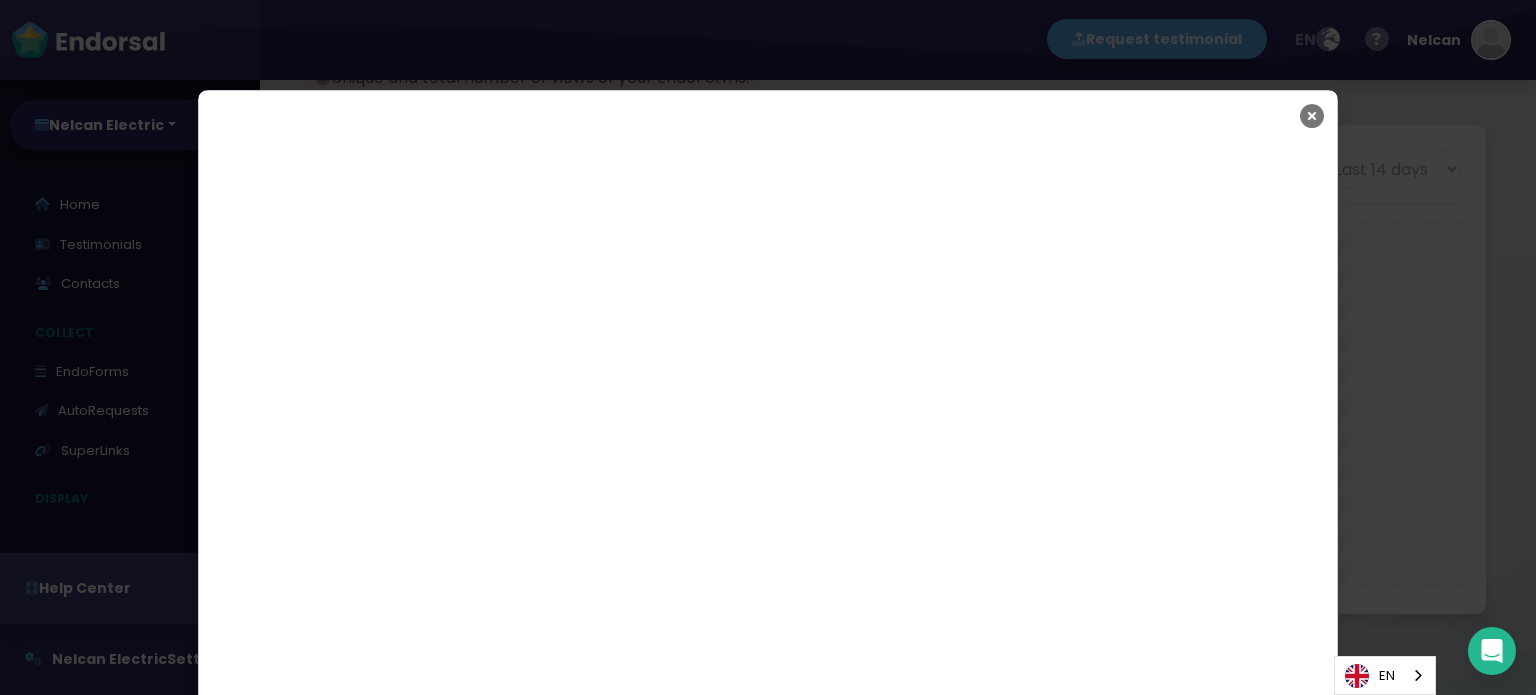 click at bounding box center [1312, 116] 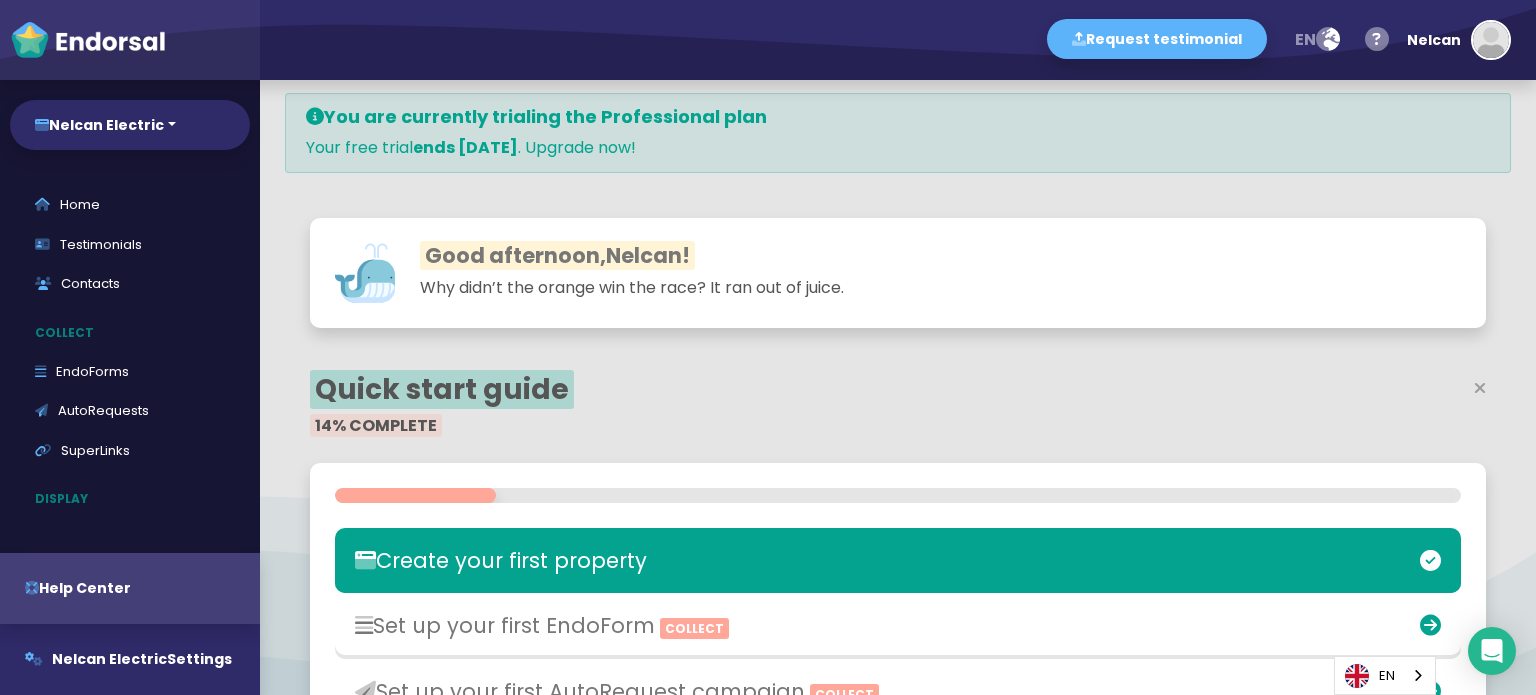 scroll, scrollTop: 0, scrollLeft: 0, axis: both 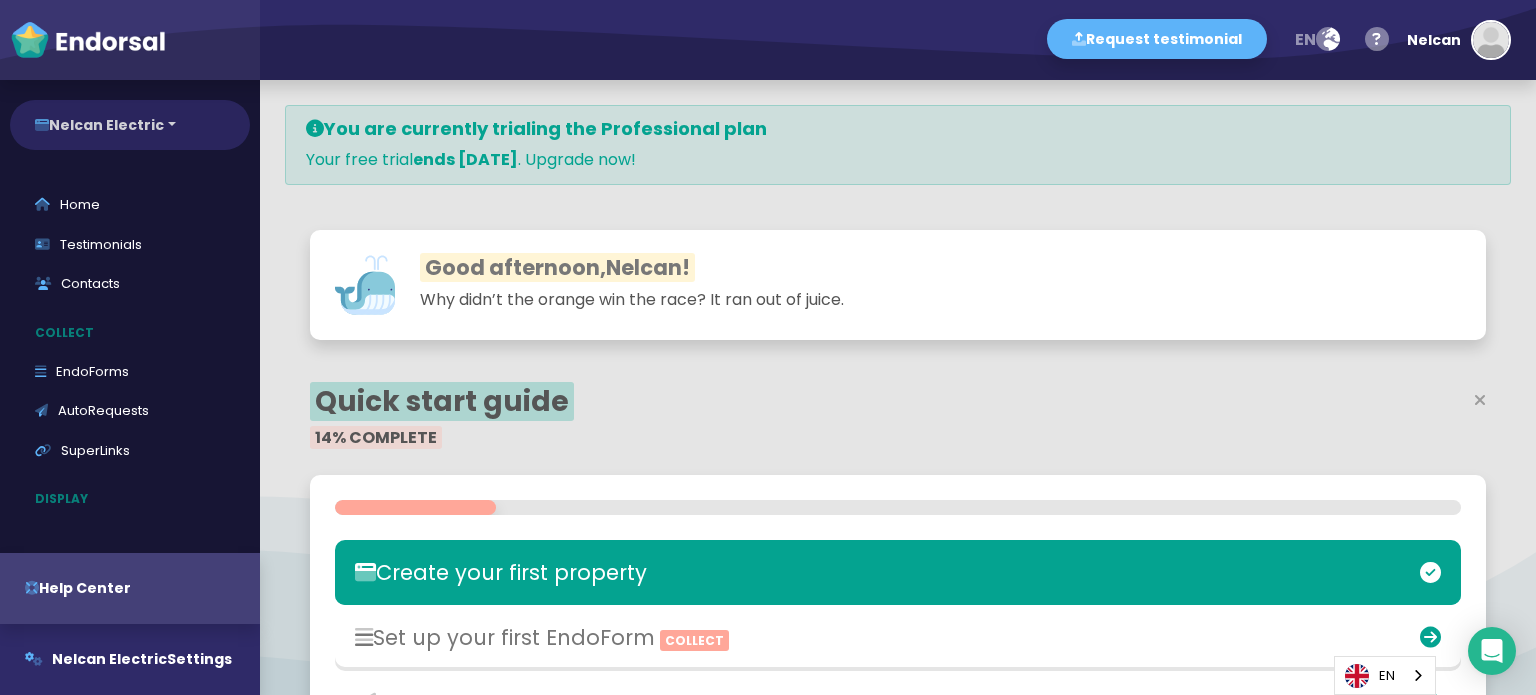 click on "Nelcan Electric" at bounding box center (130, 125) 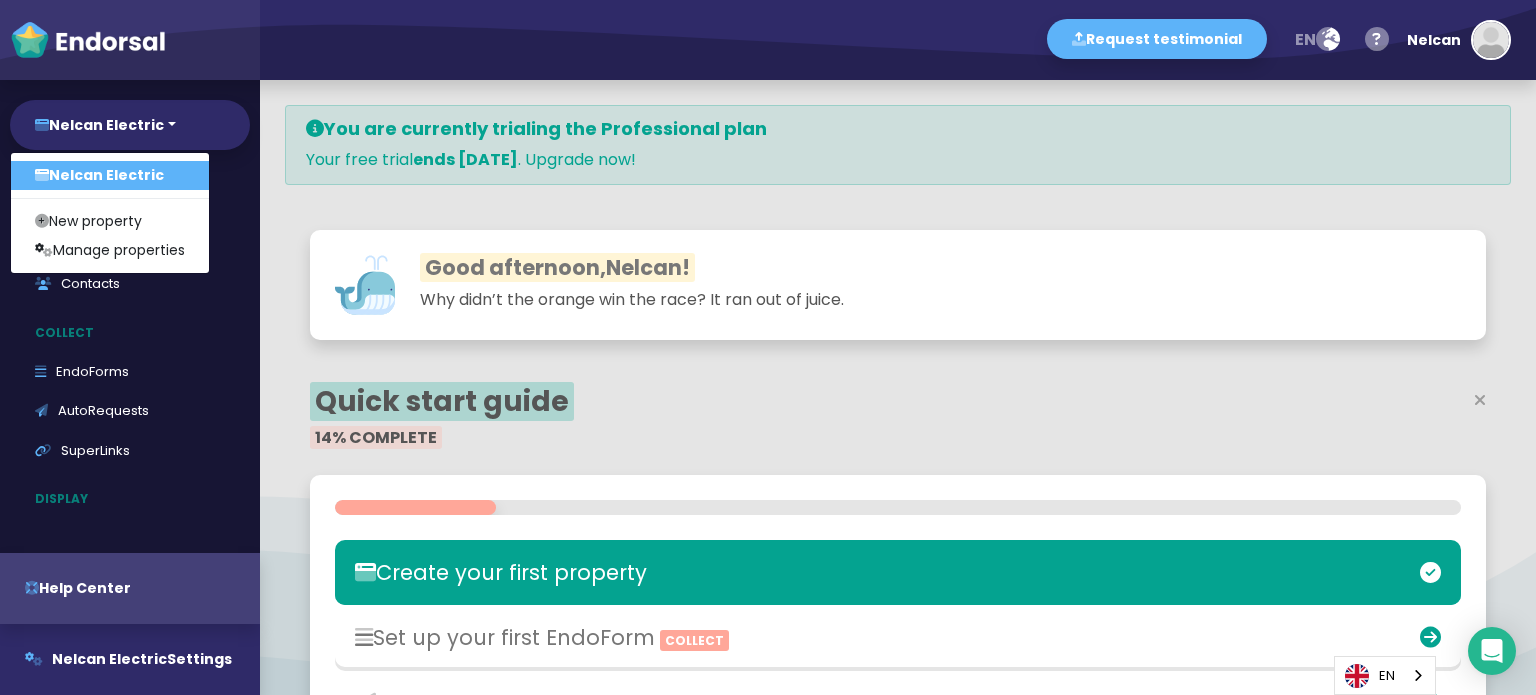 click at bounding box center (1192, 418) 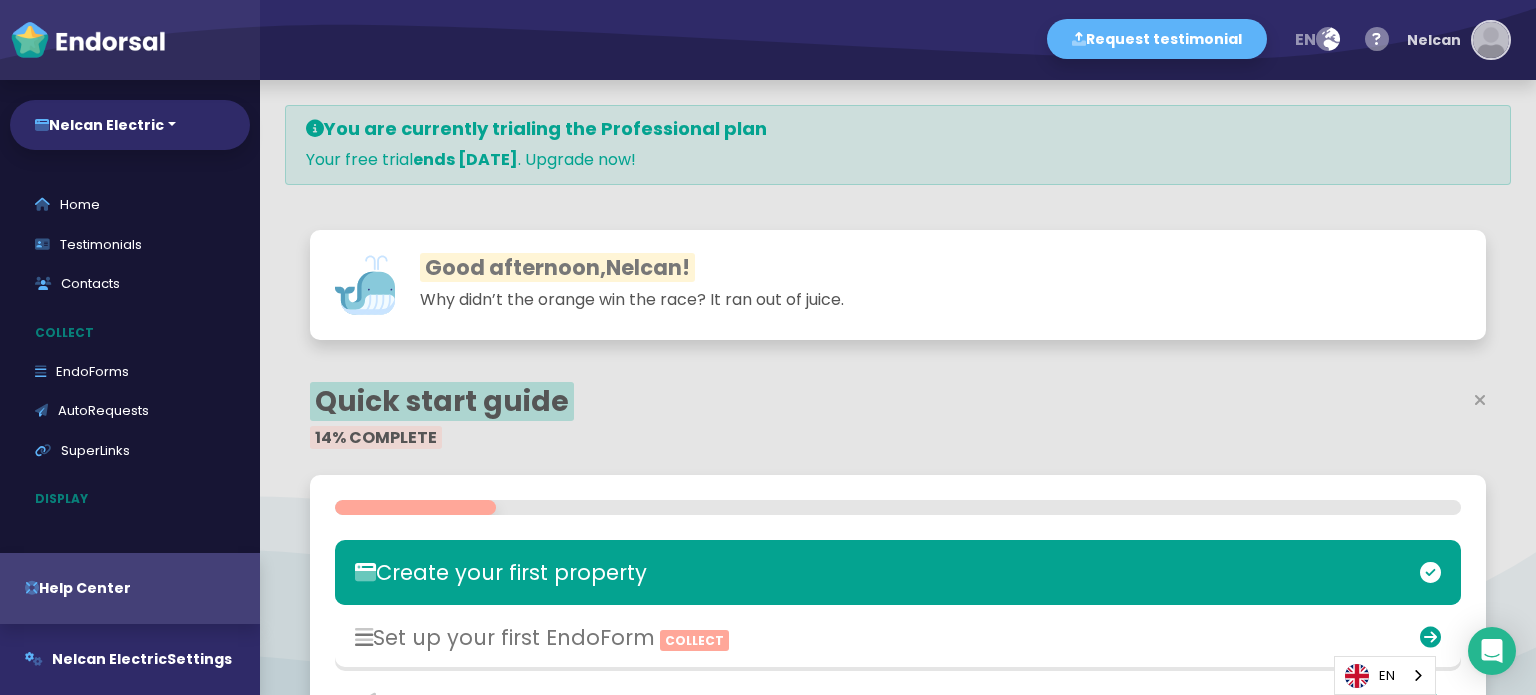 click at bounding box center (1491, 40) 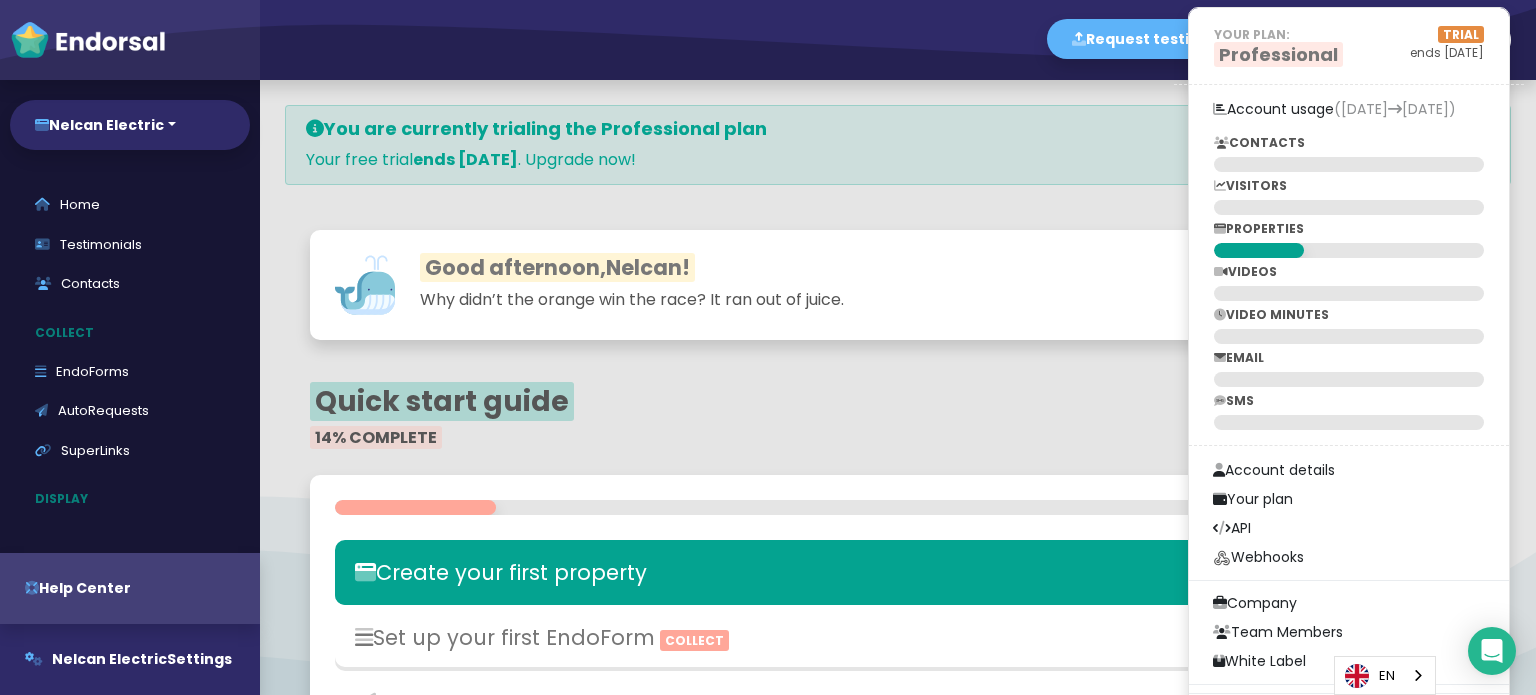 click 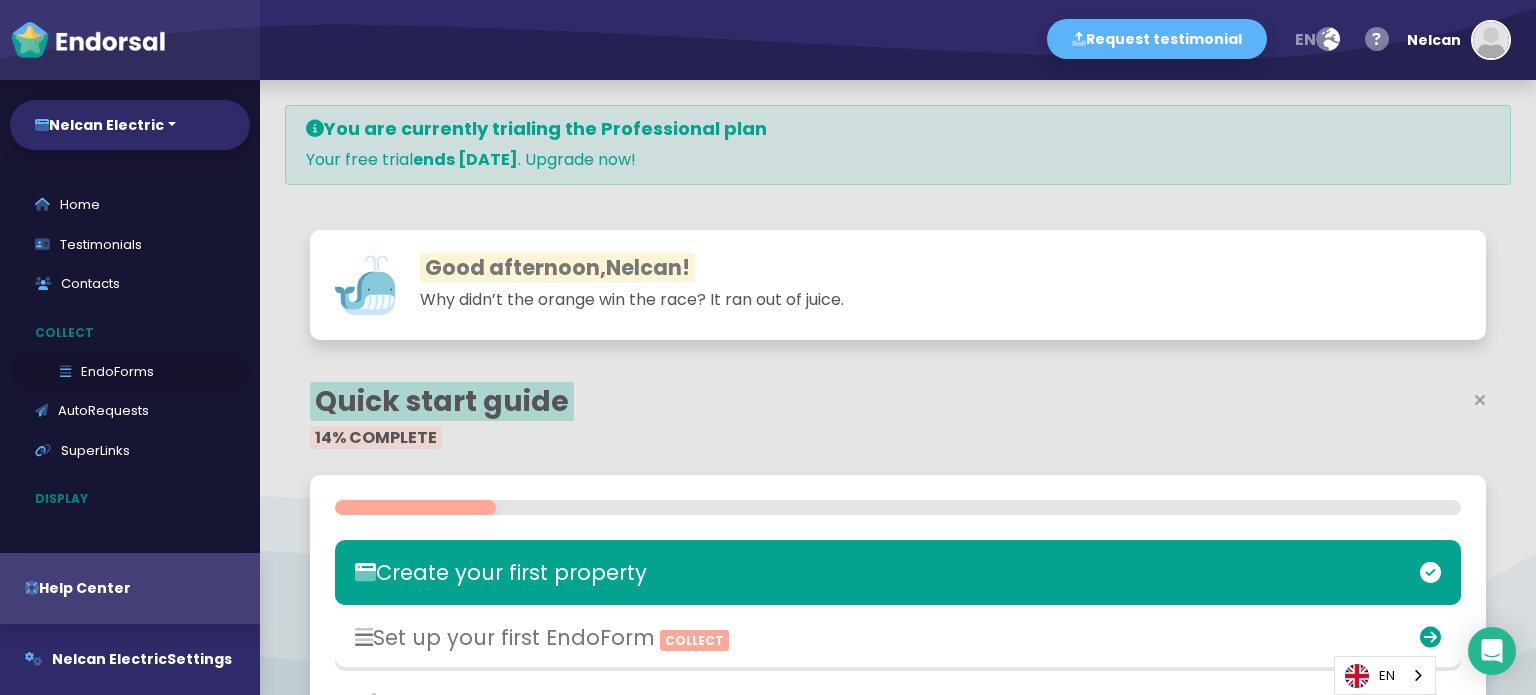 click on "EndoForms" at bounding box center (130, 372) 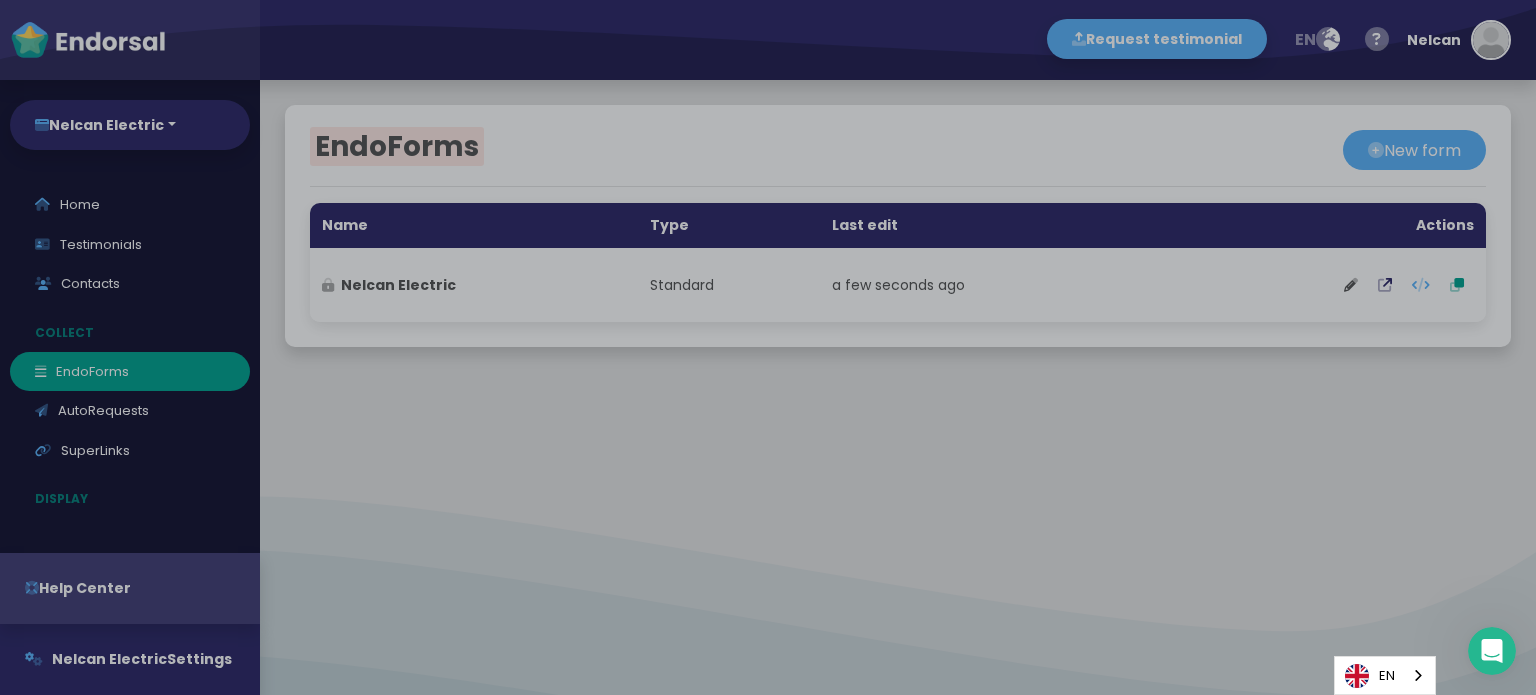 scroll, scrollTop: 0, scrollLeft: 0, axis: both 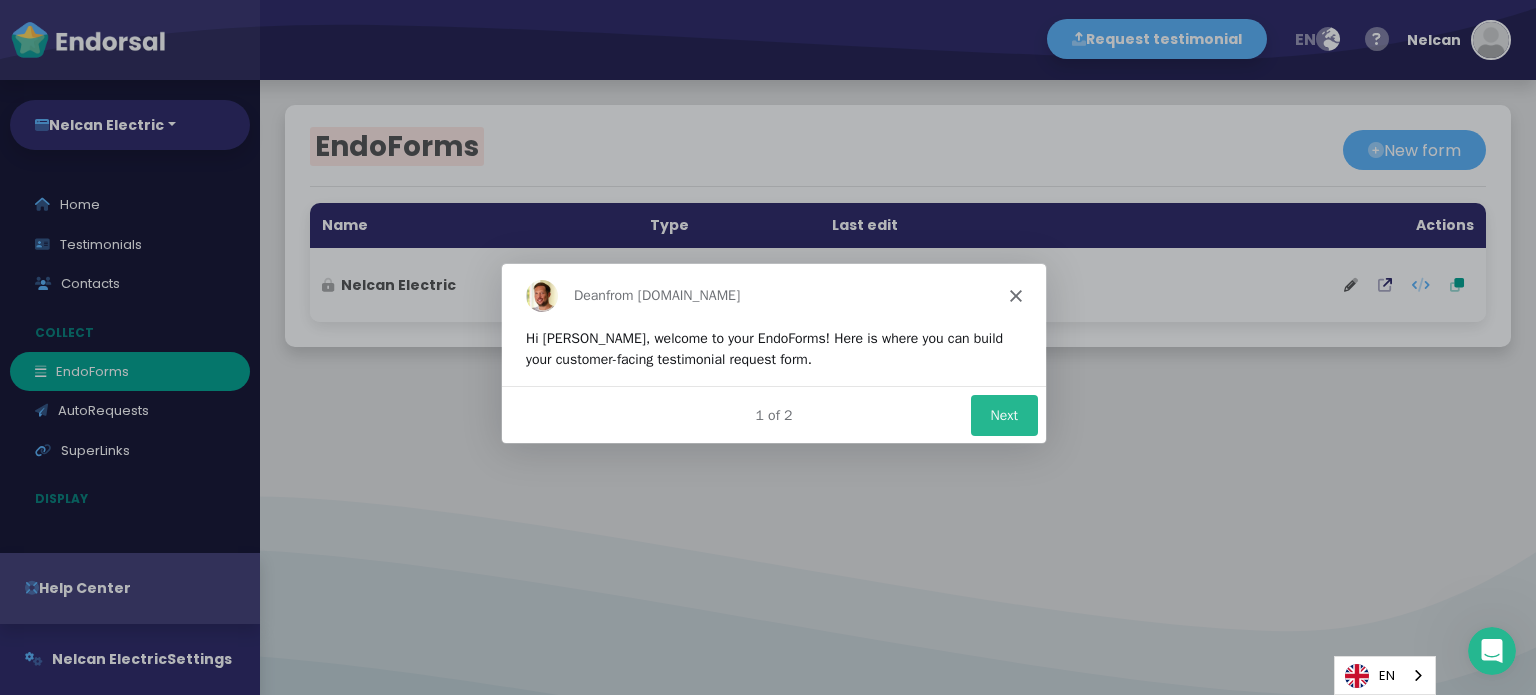 click on "[PERSON_NAME]  from [DOMAIN_NAME]" at bounding box center (773, 294) 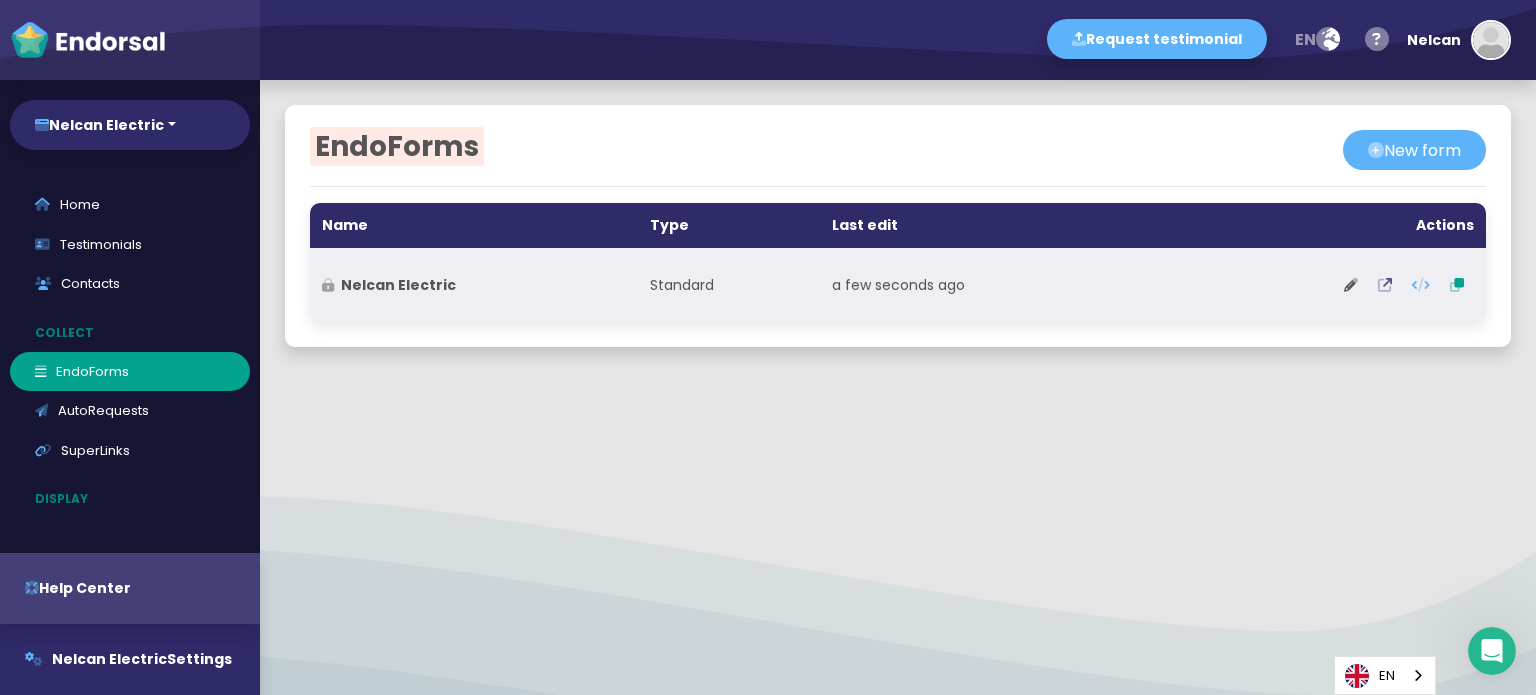 type 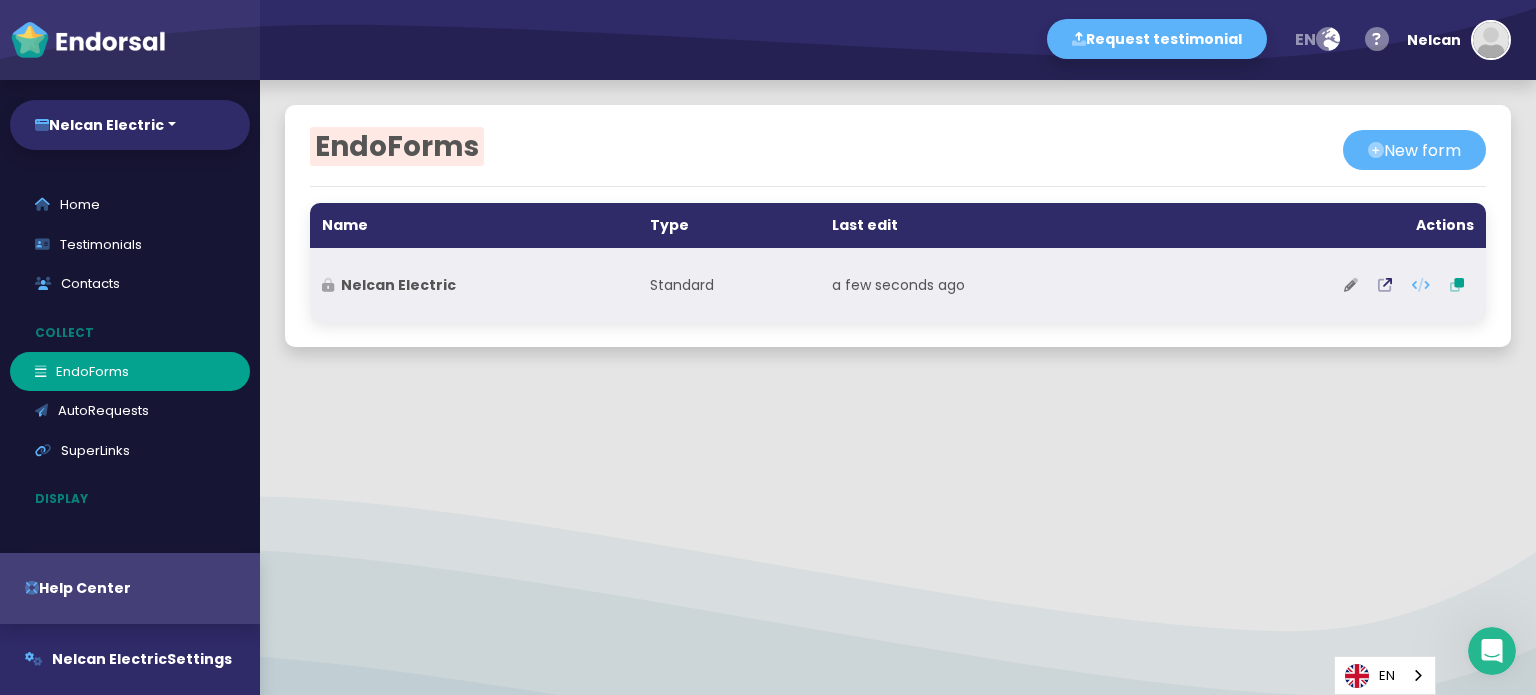 click 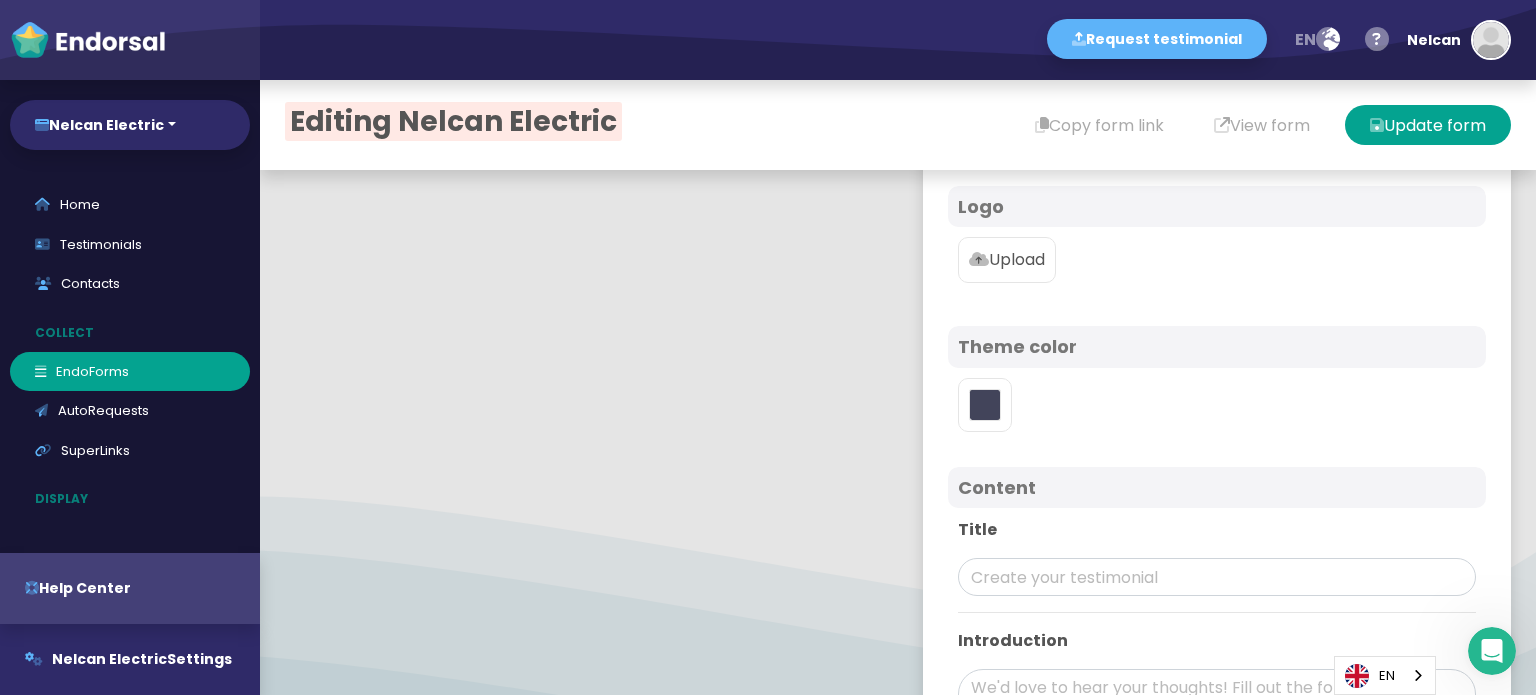 scroll, scrollTop: 100, scrollLeft: 0, axis: vertical 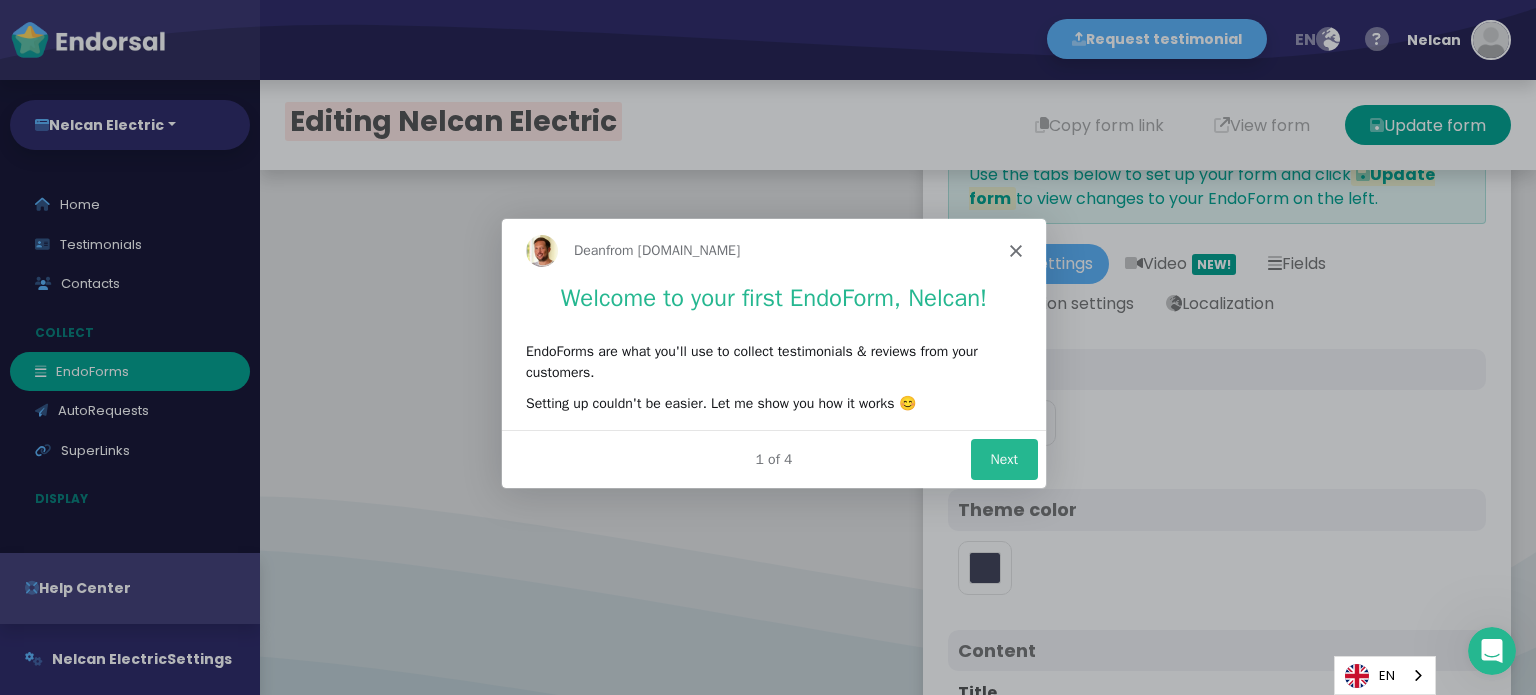 type on "#5DB3F9" 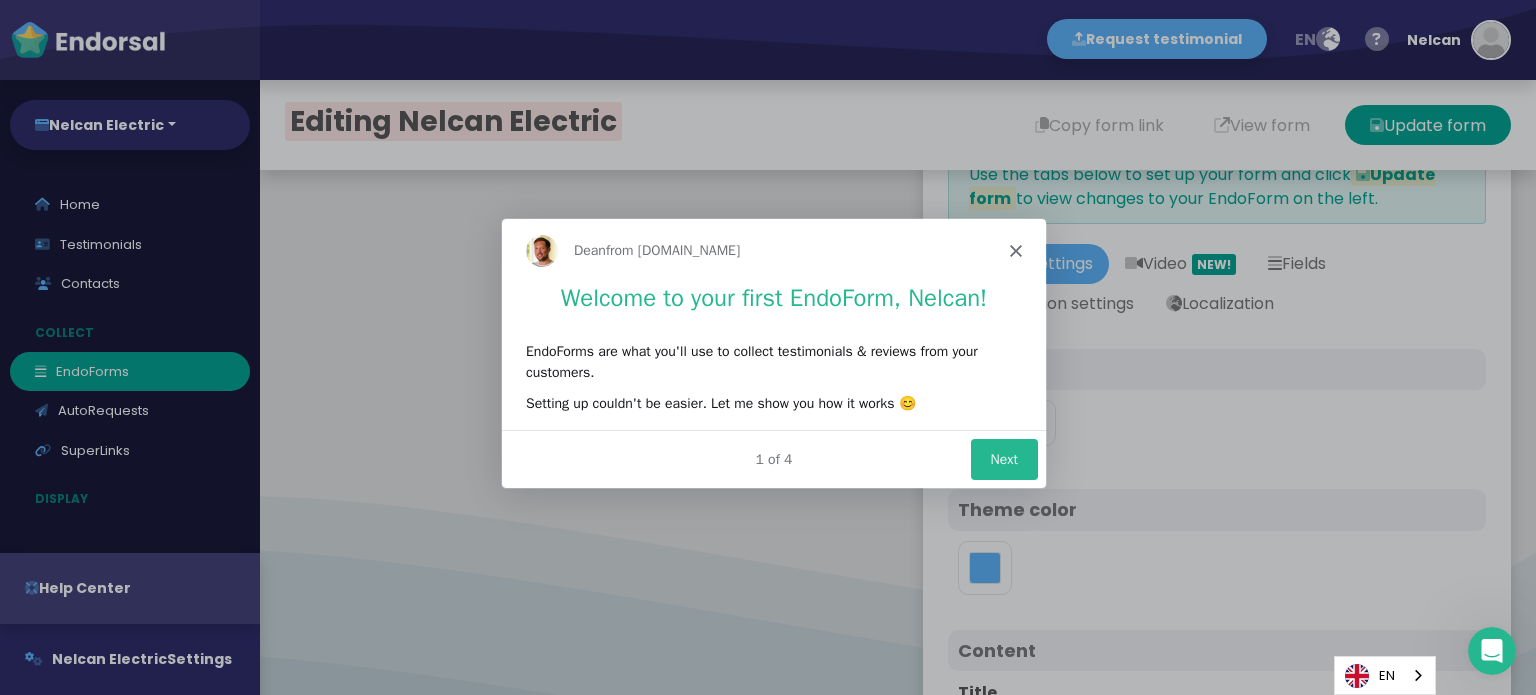 click 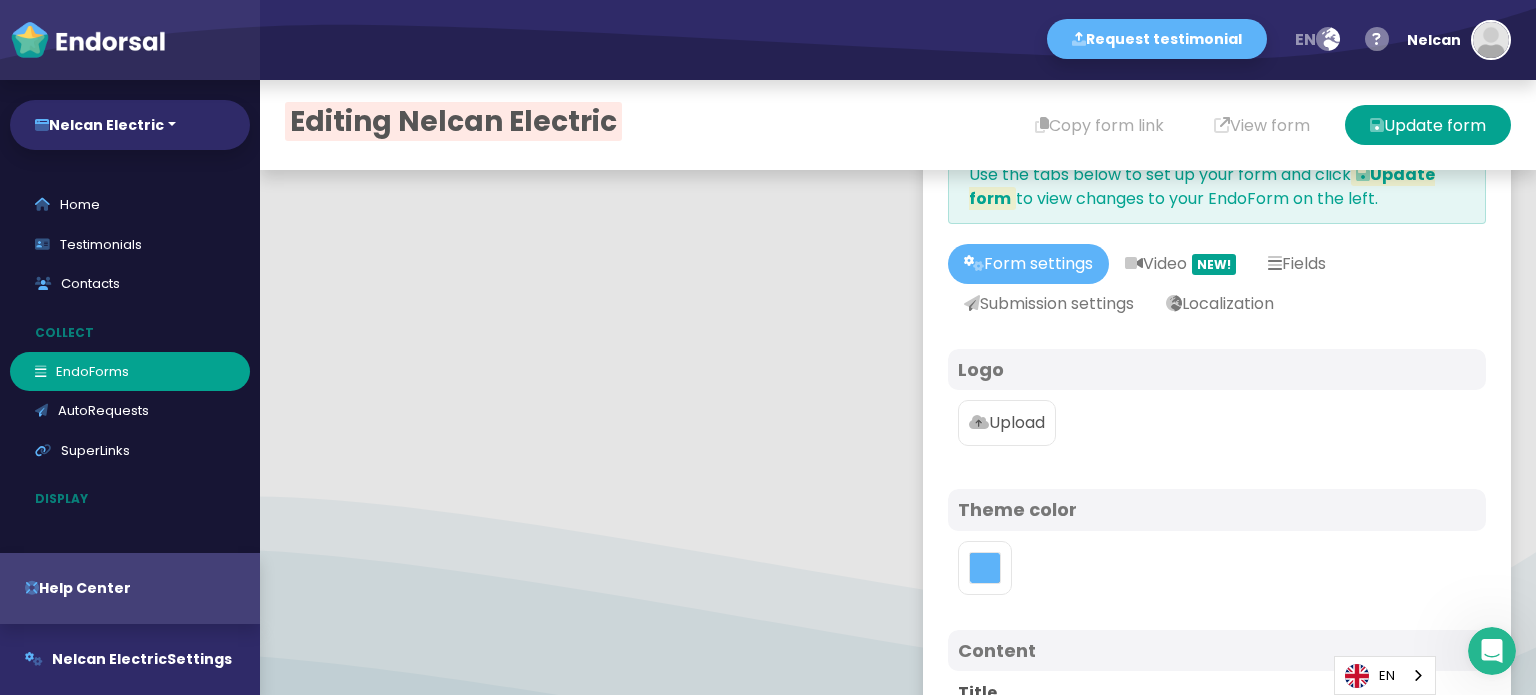 click on "Upload" at bounding box center (1007, 423) 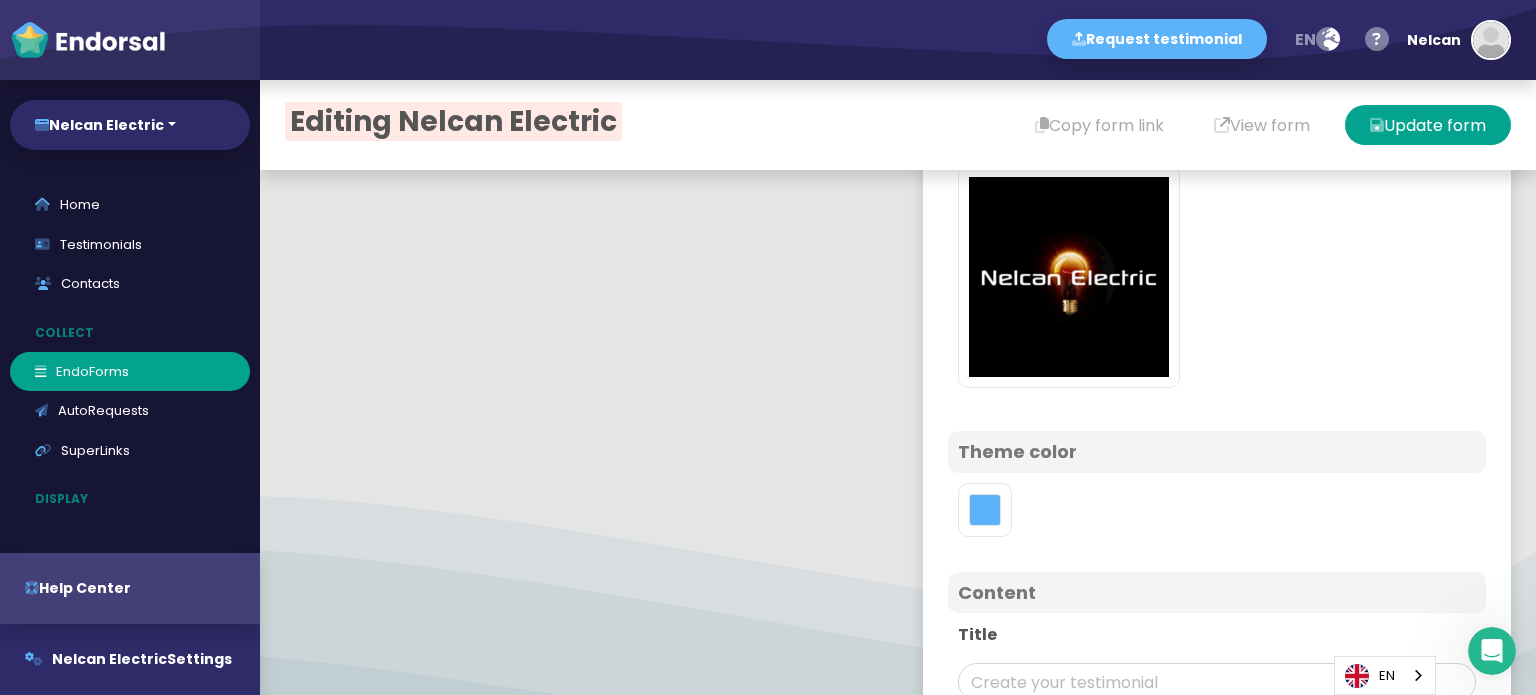 scroll, scrollTop: 300, scrollLeft: 0, axis: vertical 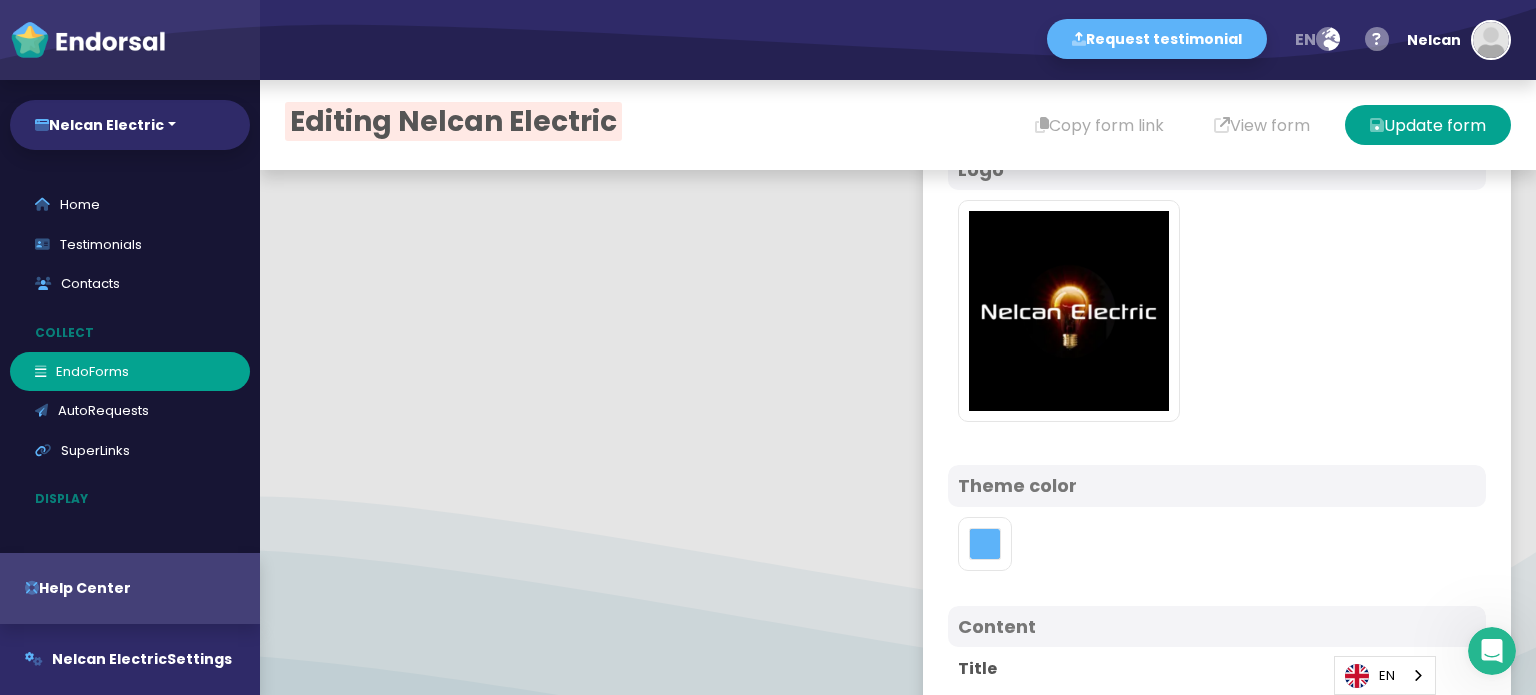 click at bounding box center [1217, 544] 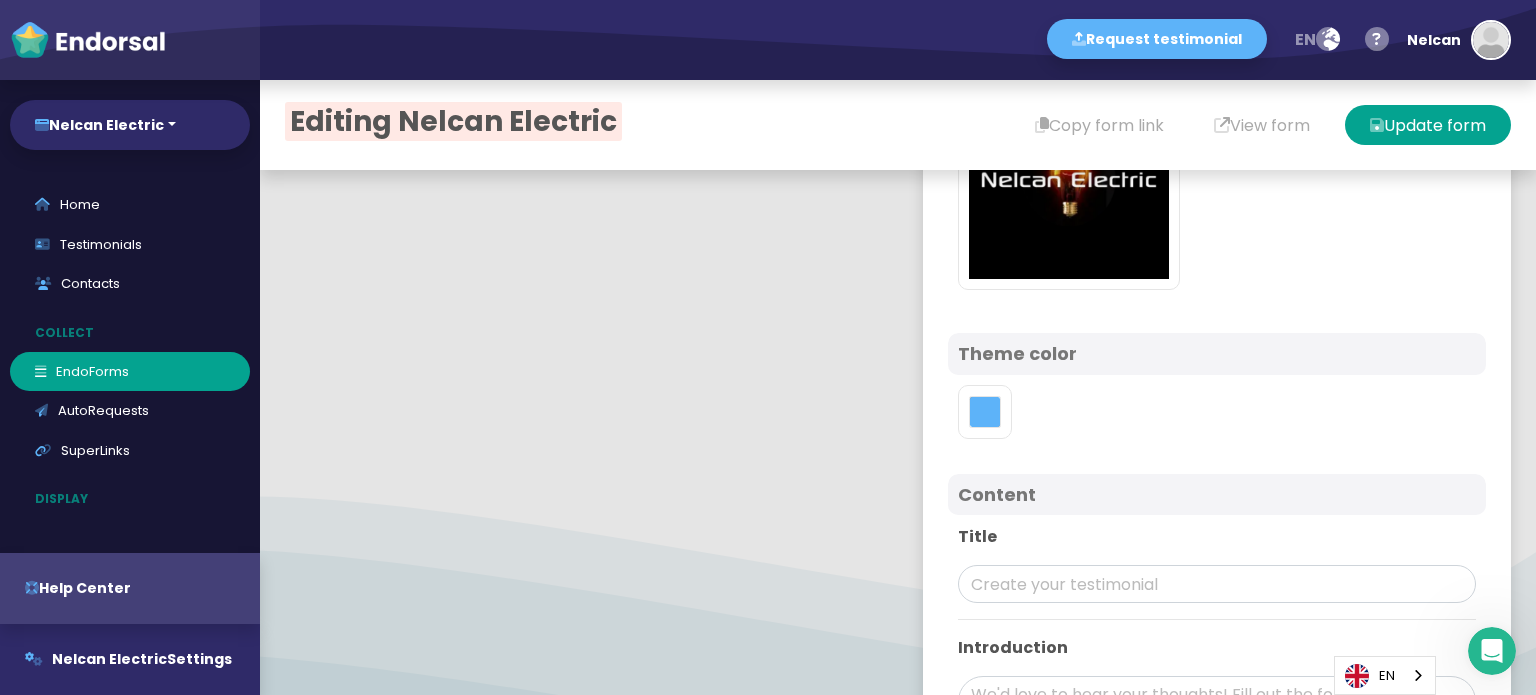 scroll, scrollTop: 500, scrollLeft: 0, axis: vertical 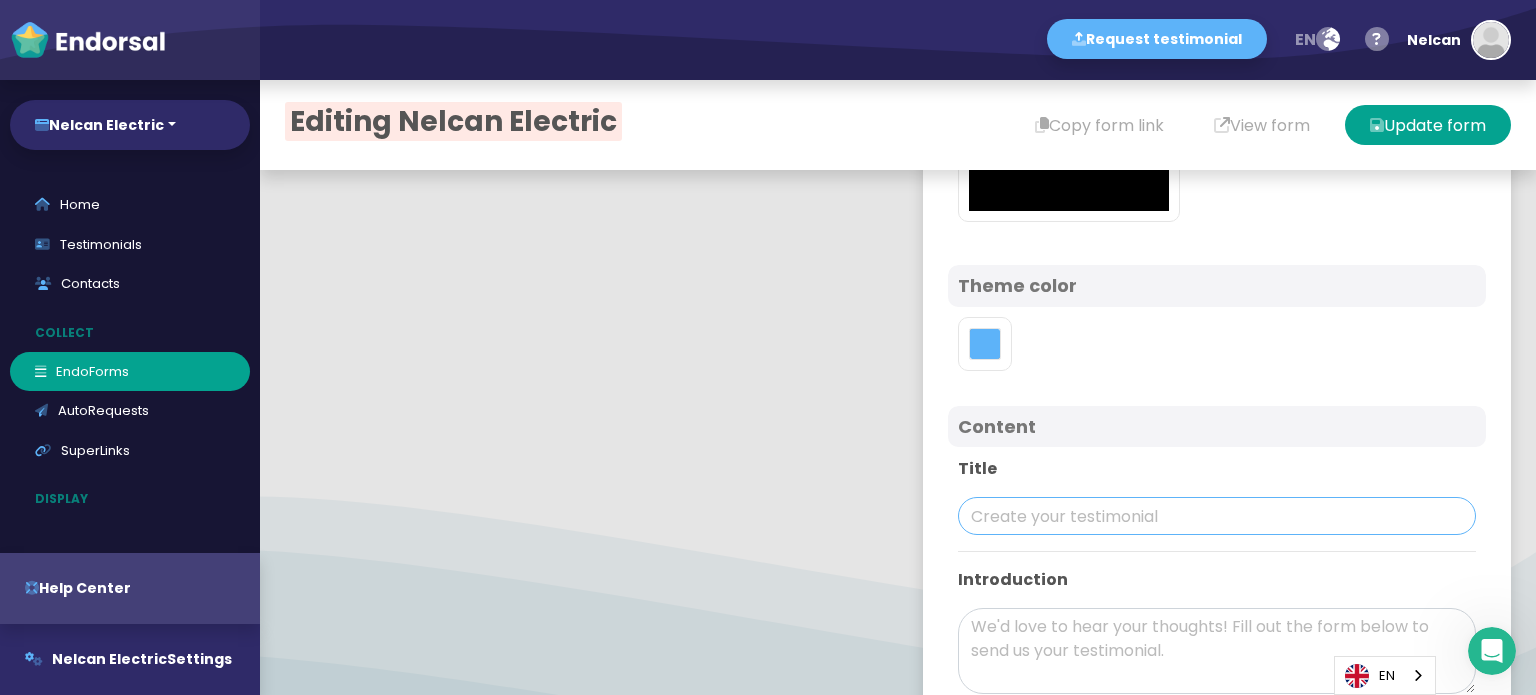click at bounding box center (1217, 516) 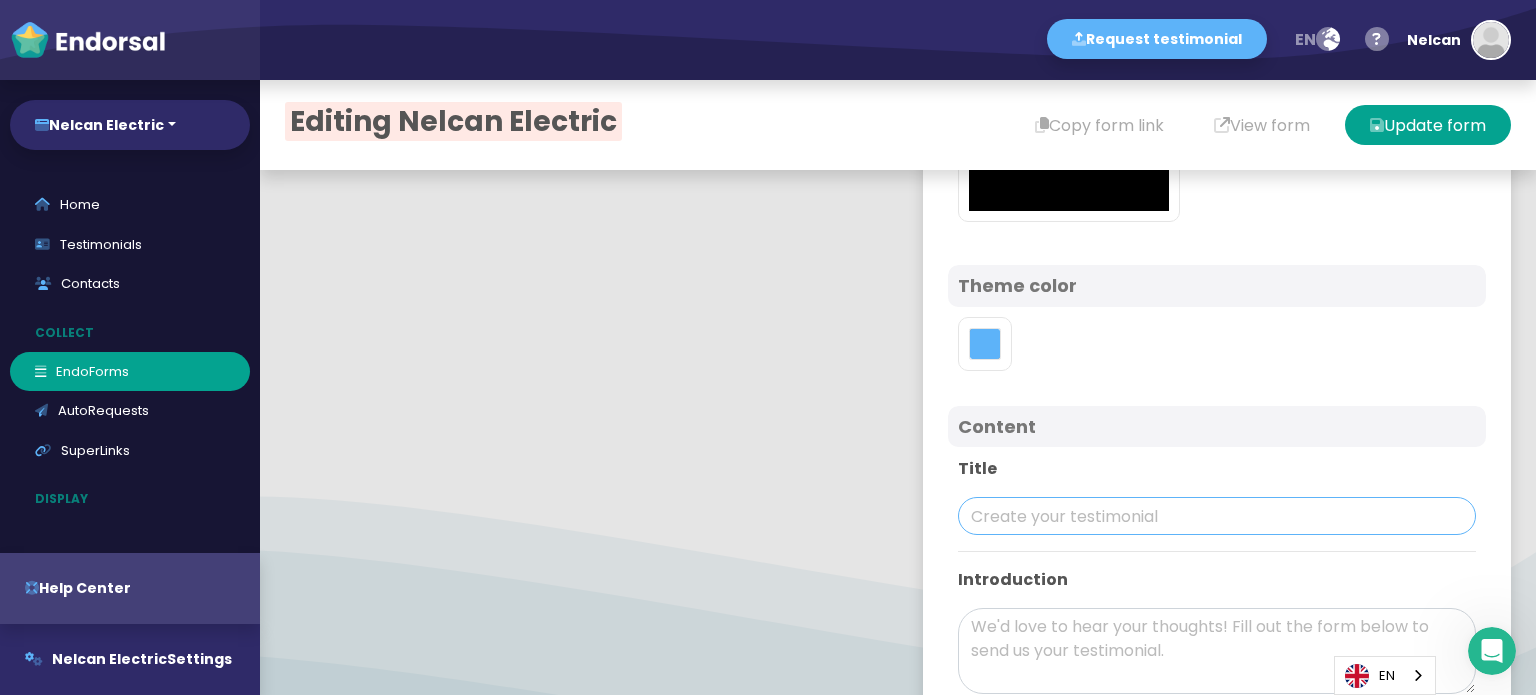 paste on "Nelcan Electric" 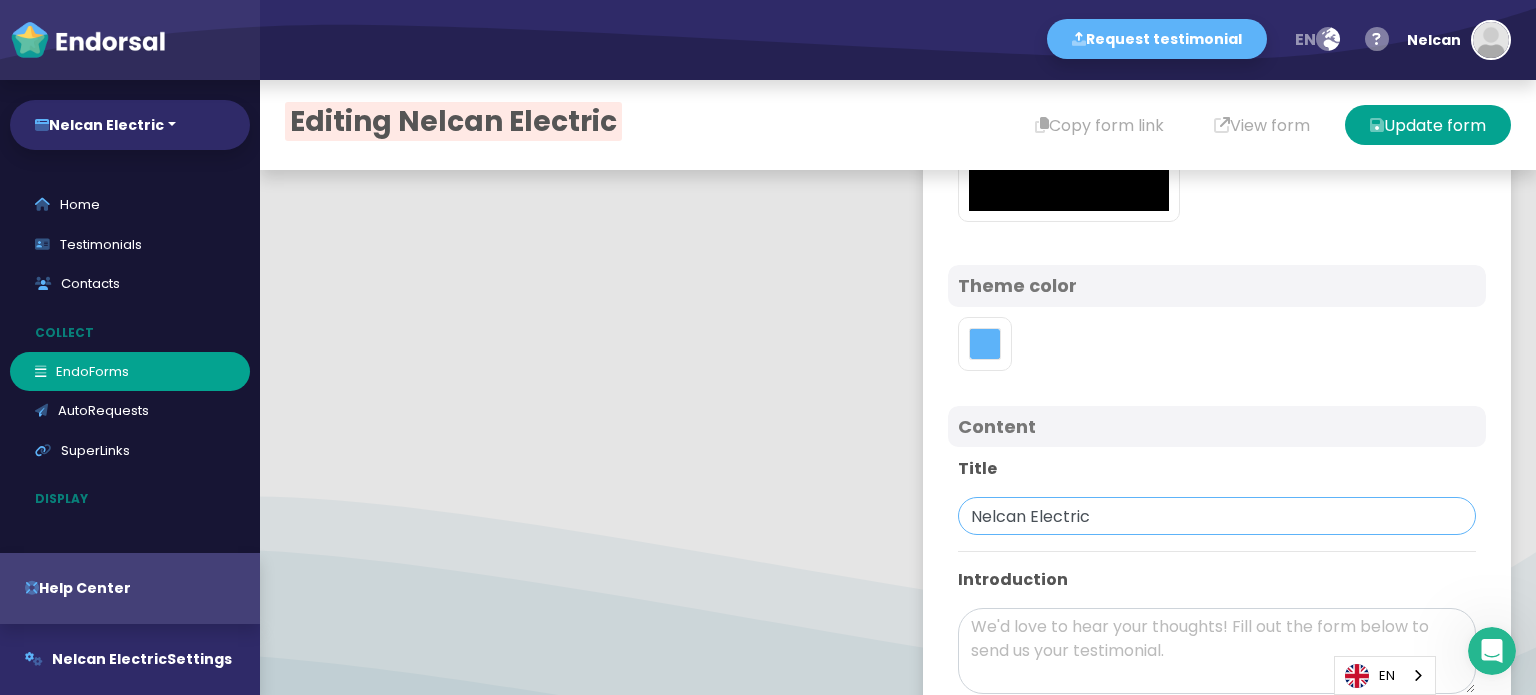 type on "Nelcan Electric" 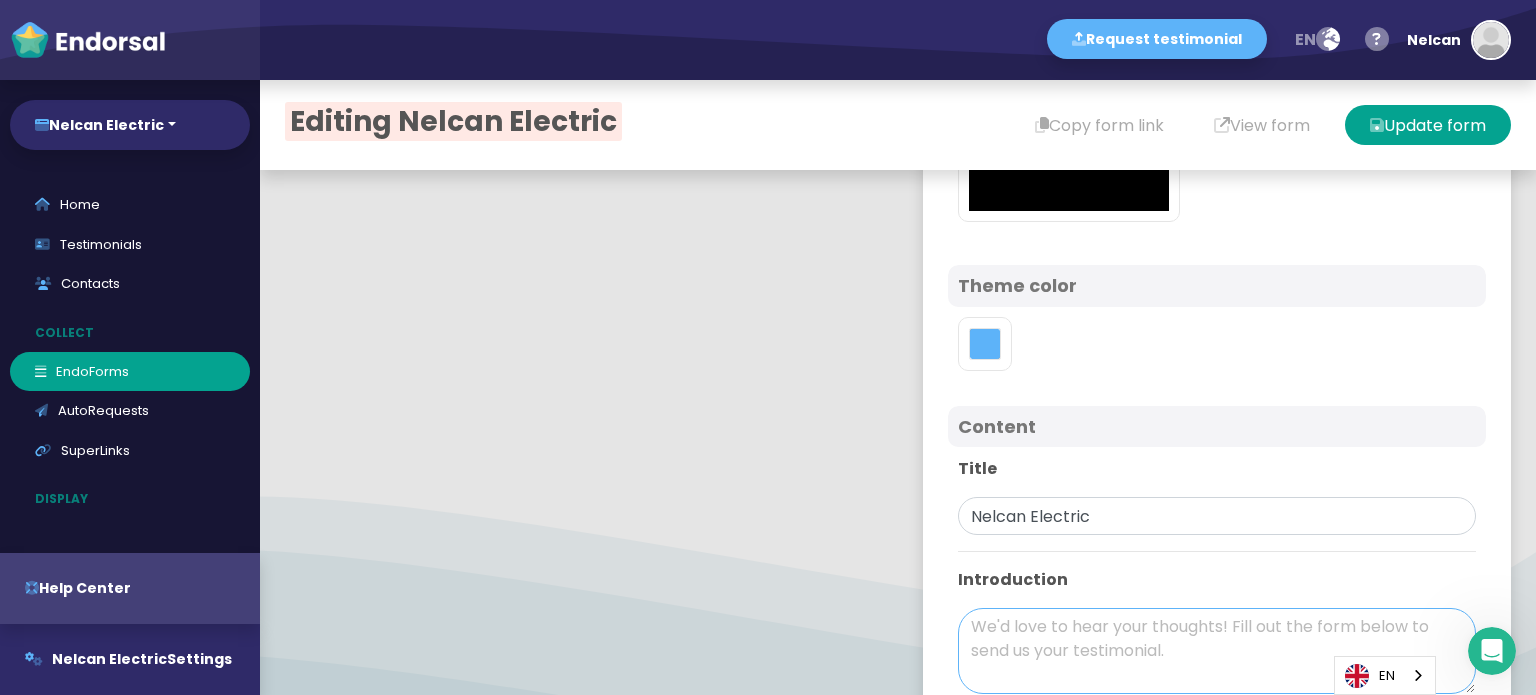 drag, startPoint x: 1082, startPoint y: 624, endPoint x: 1067, endPoint y: 629, distance: 15.811388 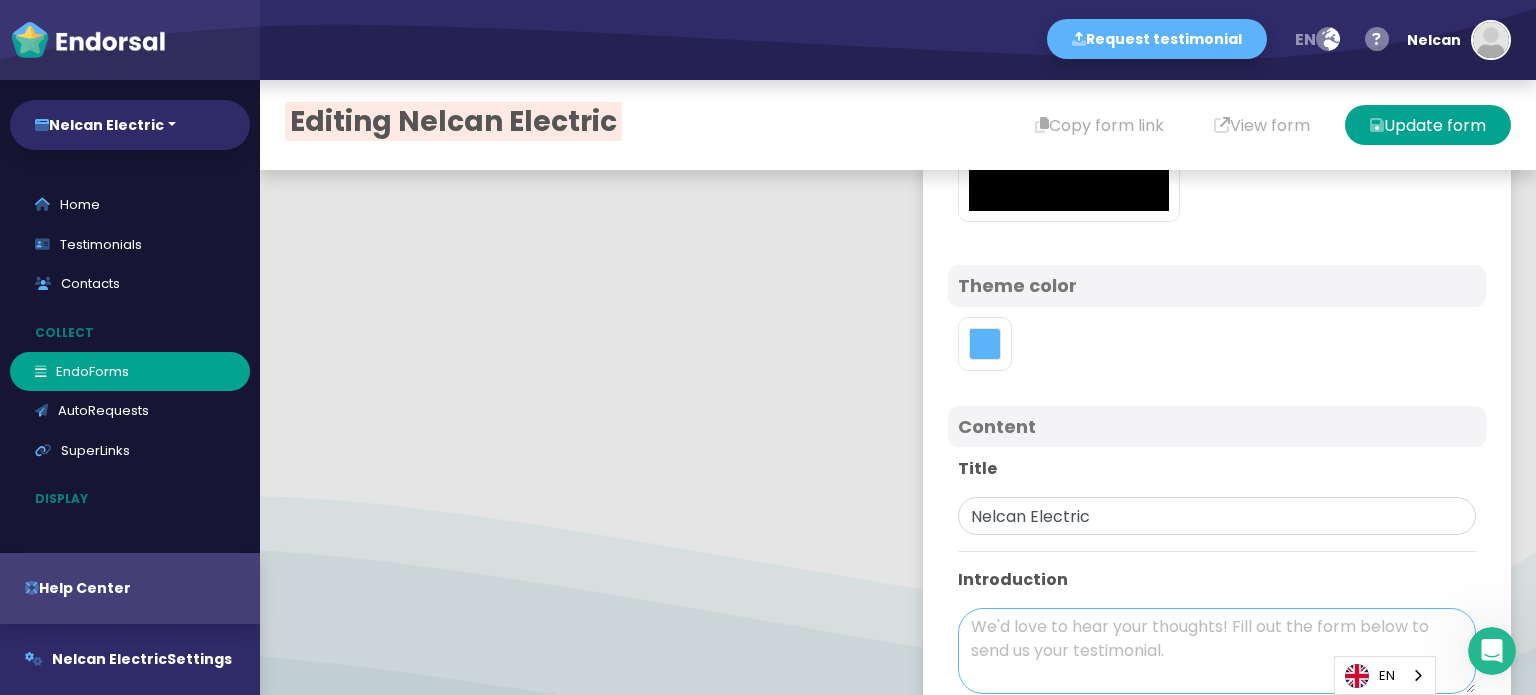 click at bounding box center [1217, 651] 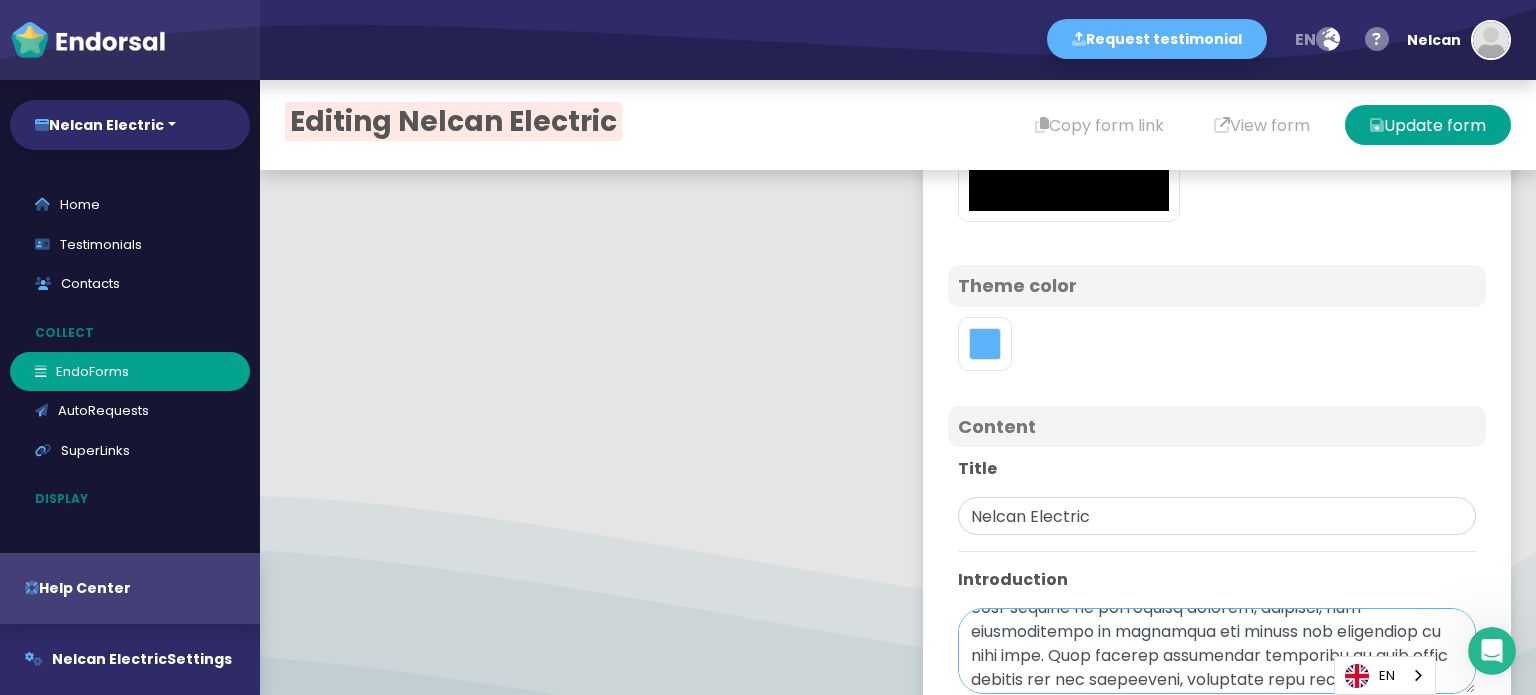 scroll, scrollTop: 0, scrollLeft: 0, axis: both 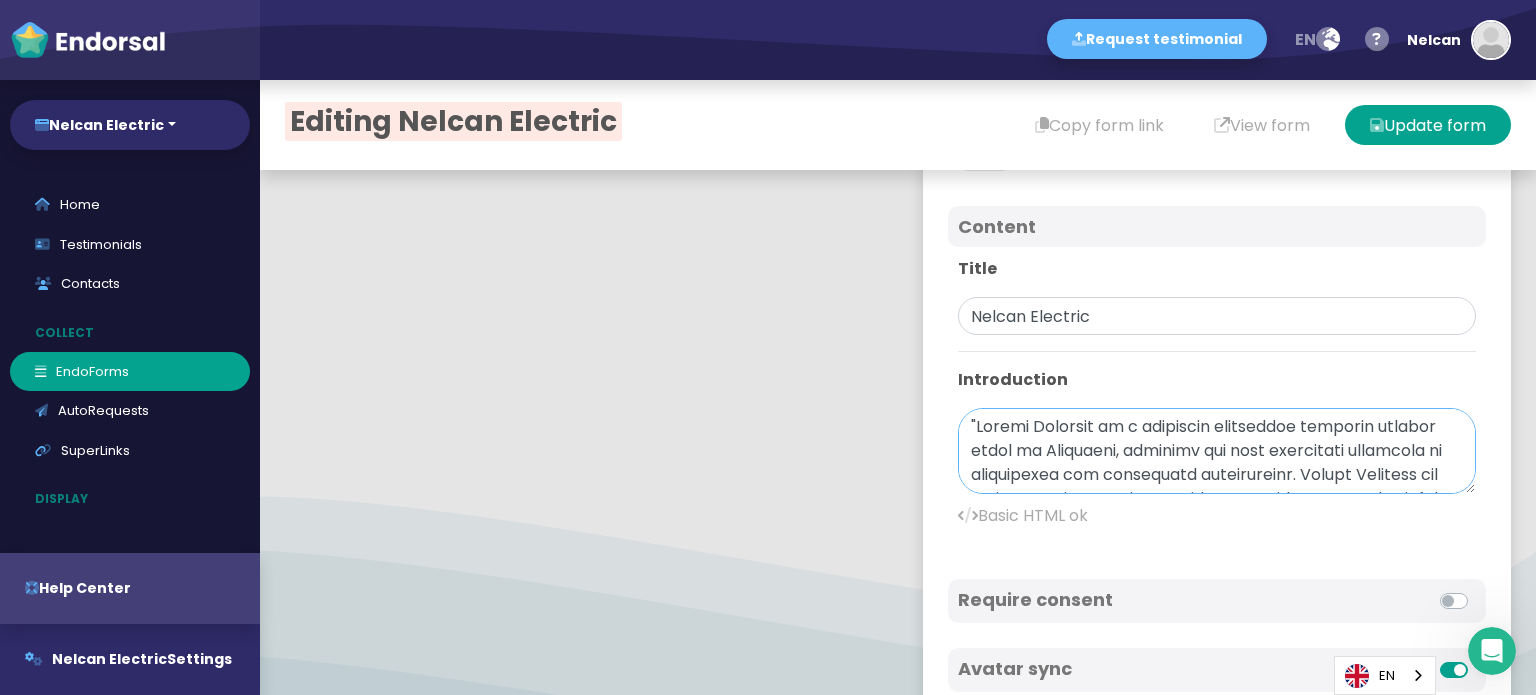 click at bounding box center (1217, 451) 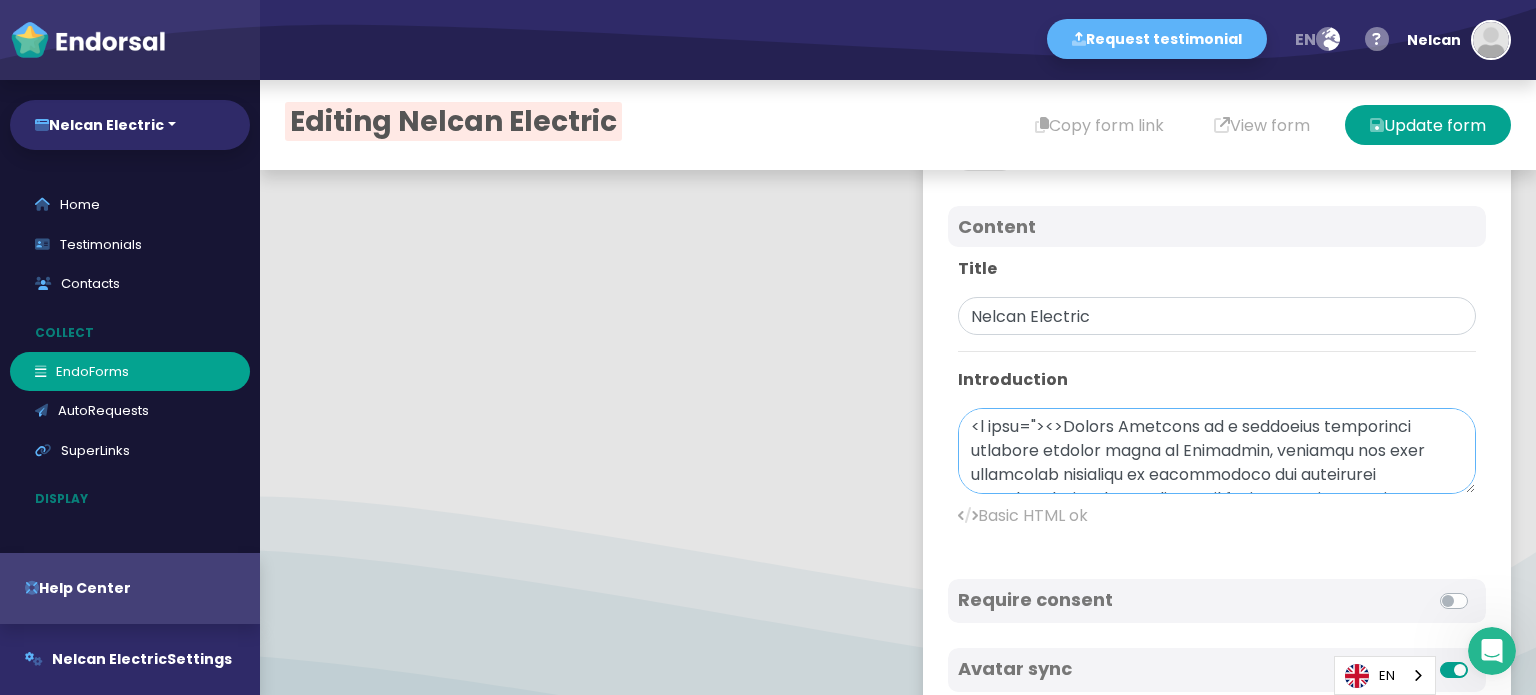 paste on "[URL][DOMAIN_NAME]" 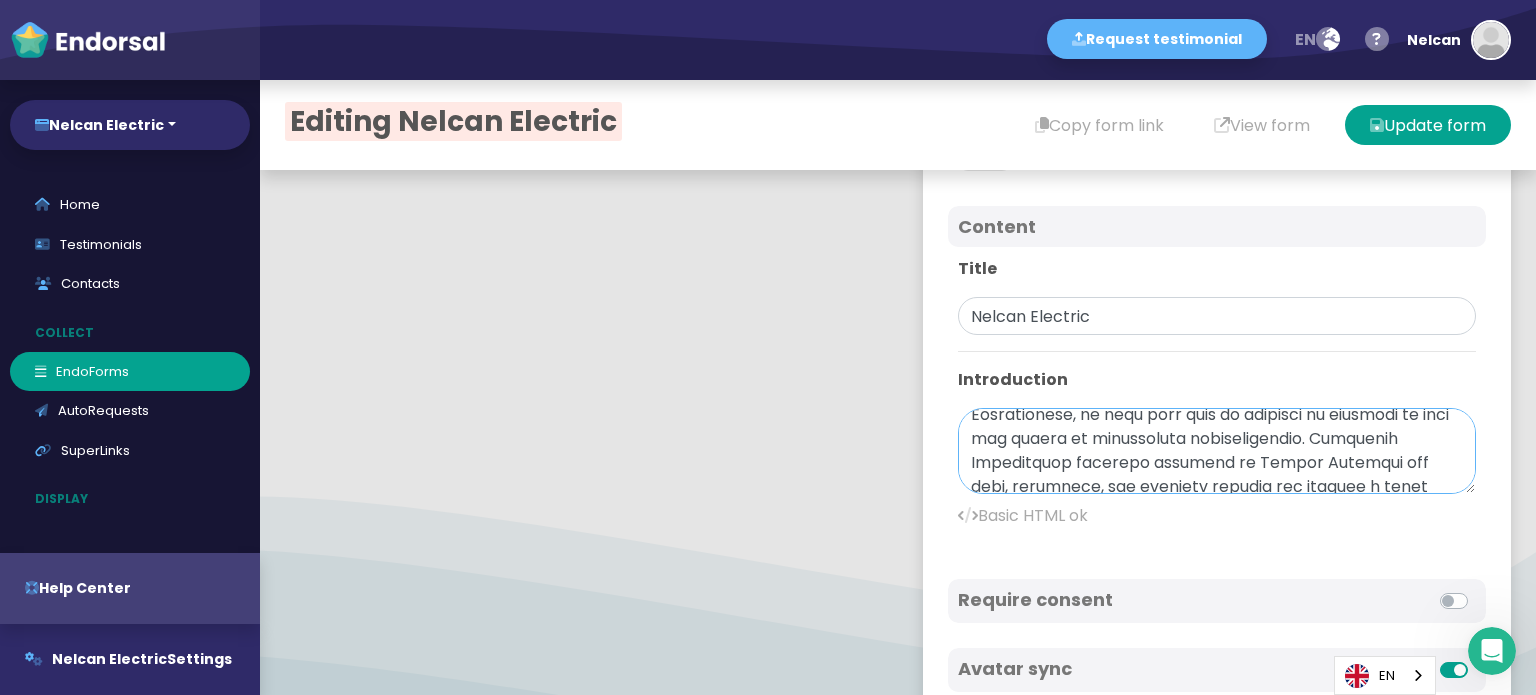 scroll, scrollTop: 800, scrollLeft: 0, axis: vertical 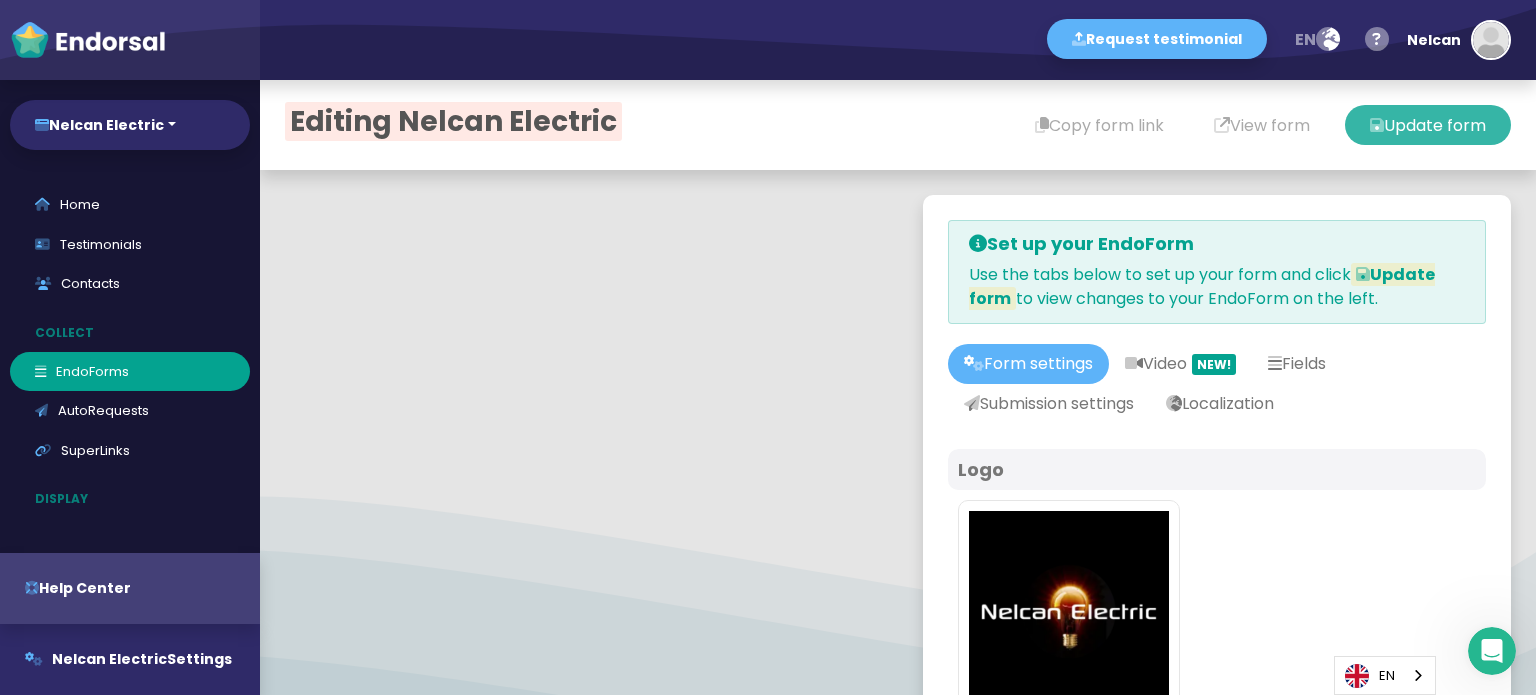 type on "<a href="[URL][DOMAIN_NAME]"><b>Nelcan Electric</b></a> is a reputable electrical services company based in [GEOGRAPHIC_DATA], offering the best electrical solutions to residential and commercial applications. Nelcan Electric has years of experience and a variety of services that are aimed at improving the electrical systems of your property. They are experienced in residential electrical work to high-end commercial electrical installations.
Nelcan Electric is a top Vancouver Residential Electrician that focuses on electrical repairs, upgrades, and installations to guarantee the safety and efficiency of your home. They provide customized solutions to your needs whether you are renovating, upgrading your lighting or installing modern systems such as Vancouver Lutron lighting. The company also has a good knowledge of Vancouver Electrical Repair, and they offer quick and quality services in case of any electrical faults.
Nelcan Electric is also a Vancouver Commercial Electrician, providing prof..." 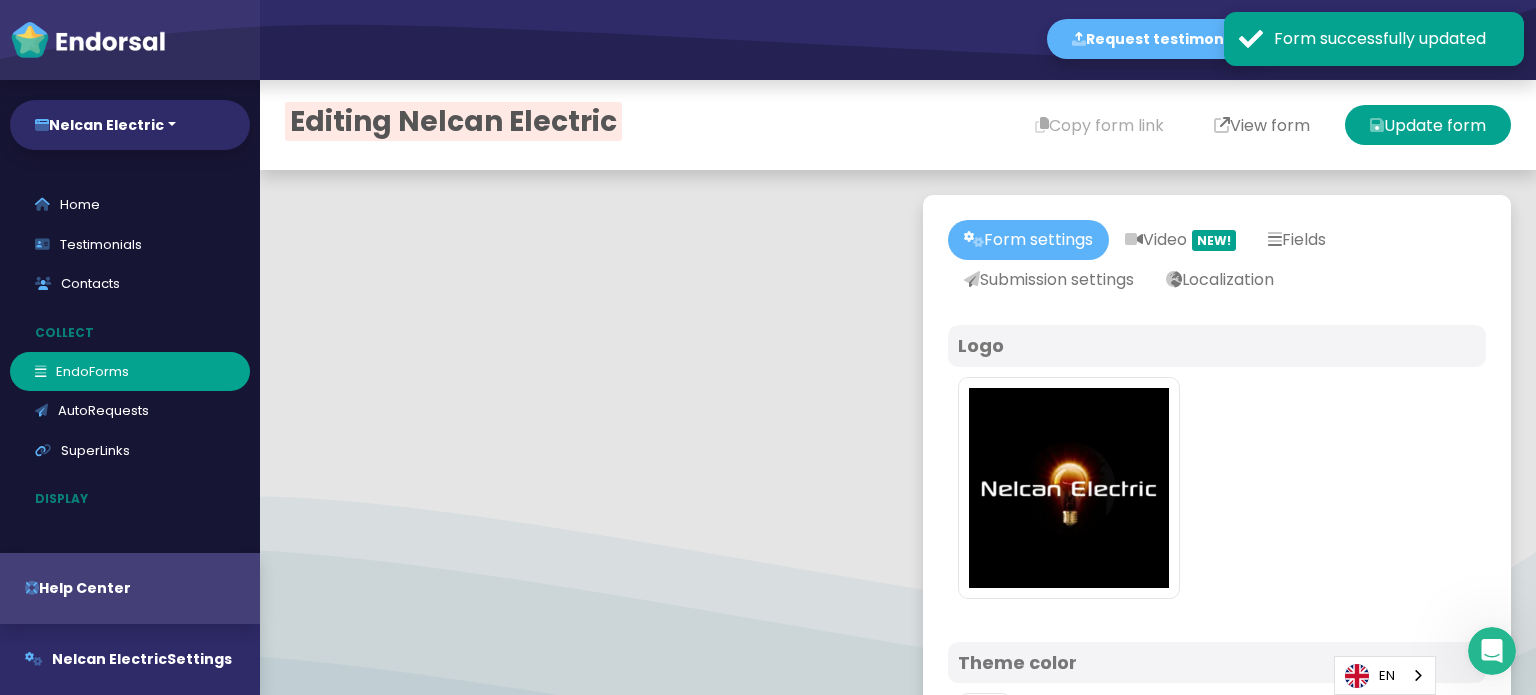 click on "View form" at bounding box center (1262, 125) 